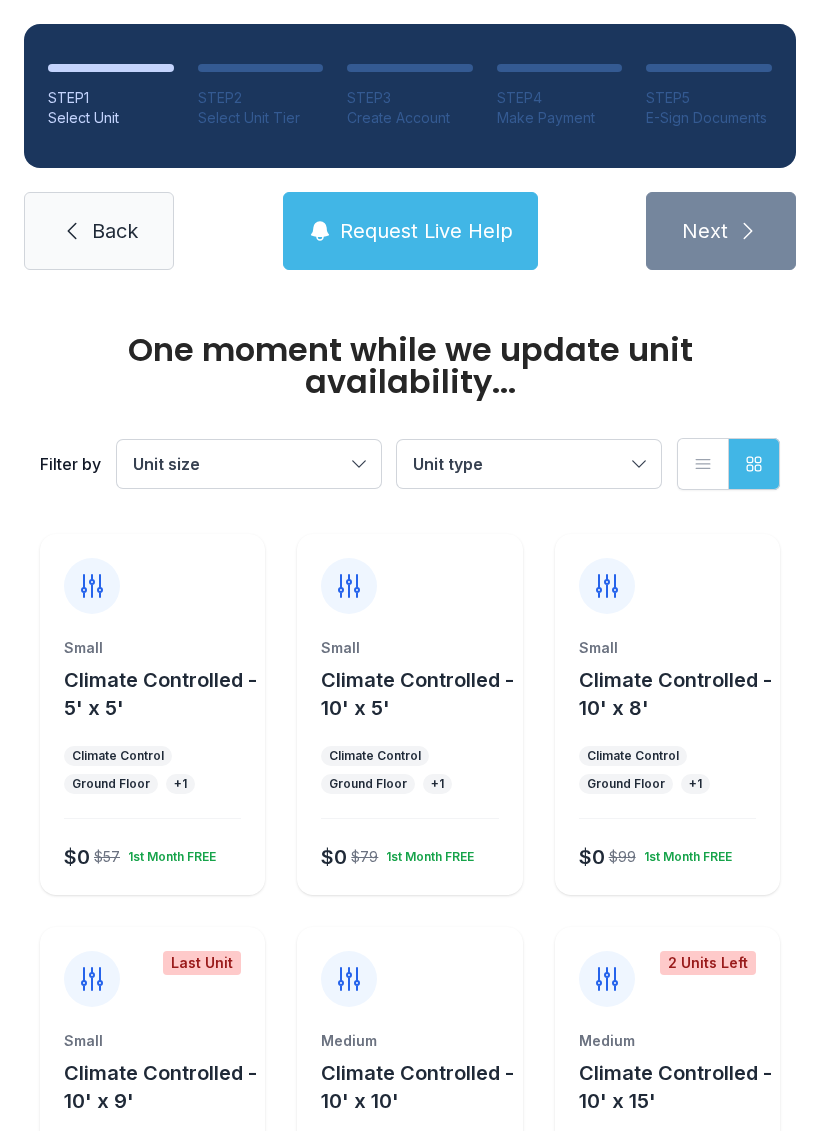 scroll, scrollTop: 0, scrollLeft: 0, axis: both 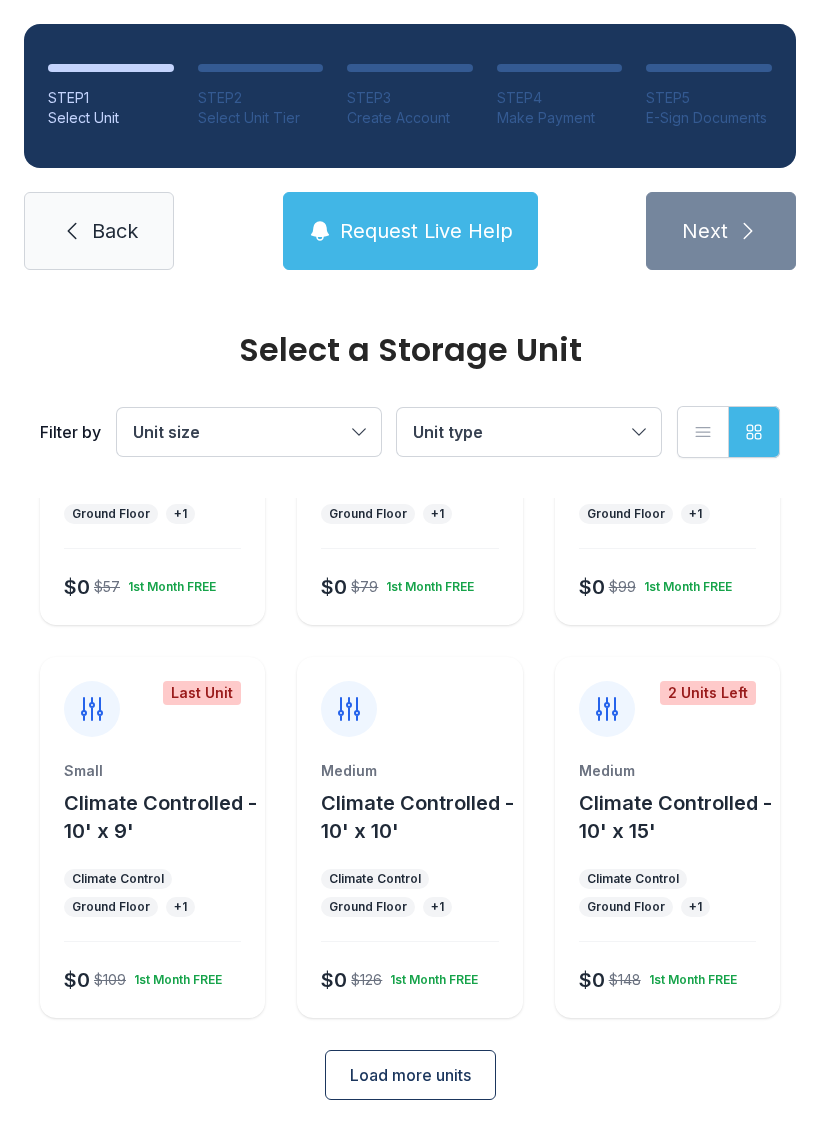 click on "Load more units" at bounding box center [410, 1075] 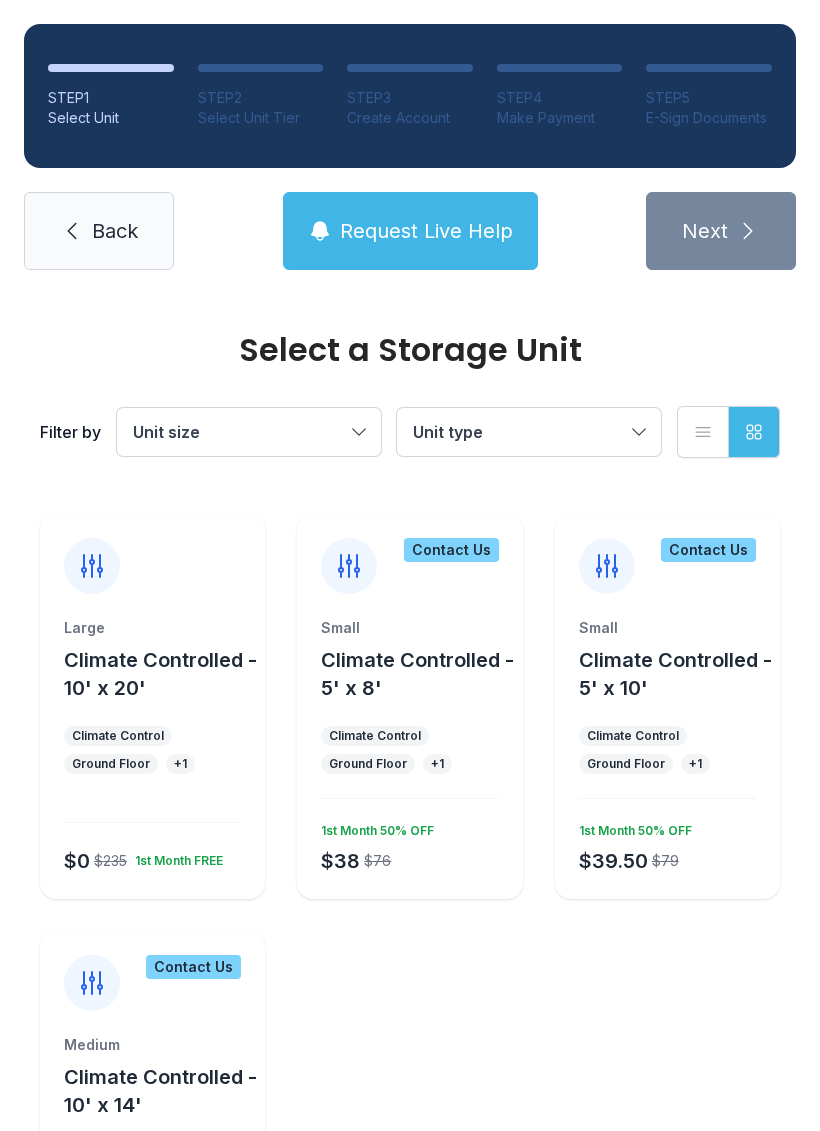 scroll, scrollTop: 776, scrollLeft: 0, axis: vertical 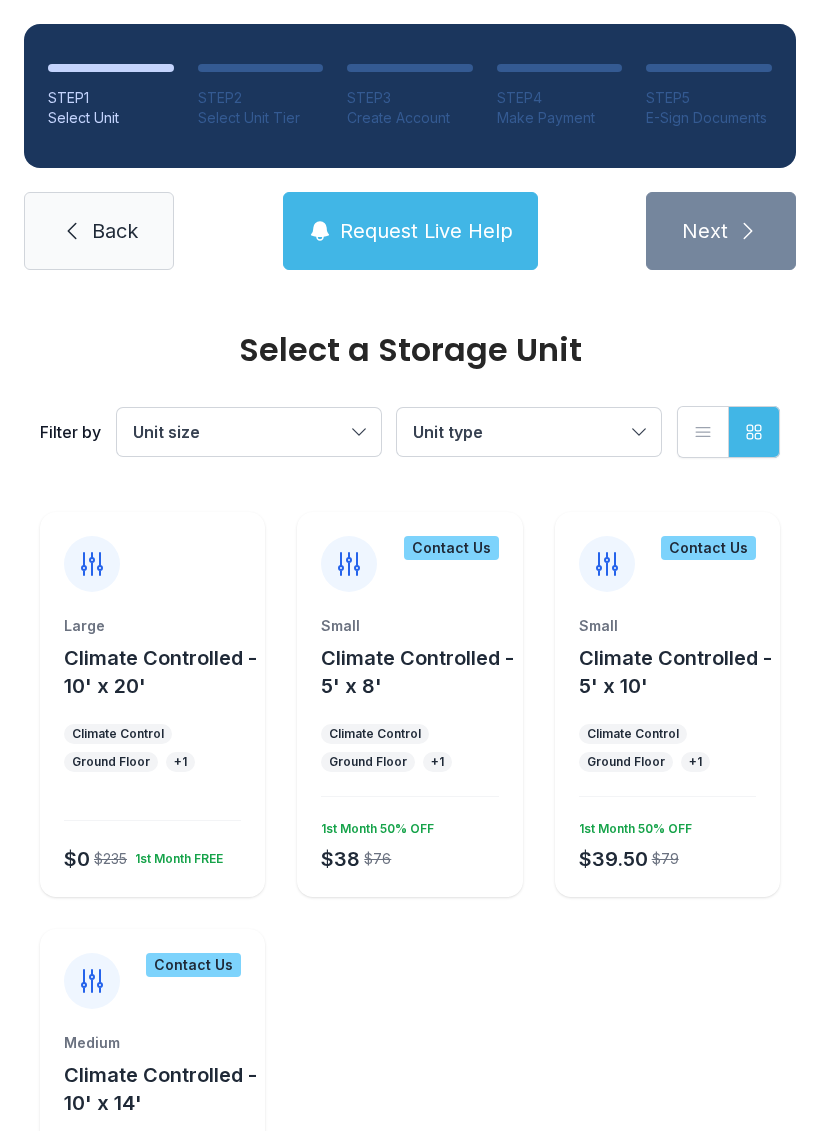 click on "Climate Controlled - 10' x 20'" at bounding box center [160, 672] 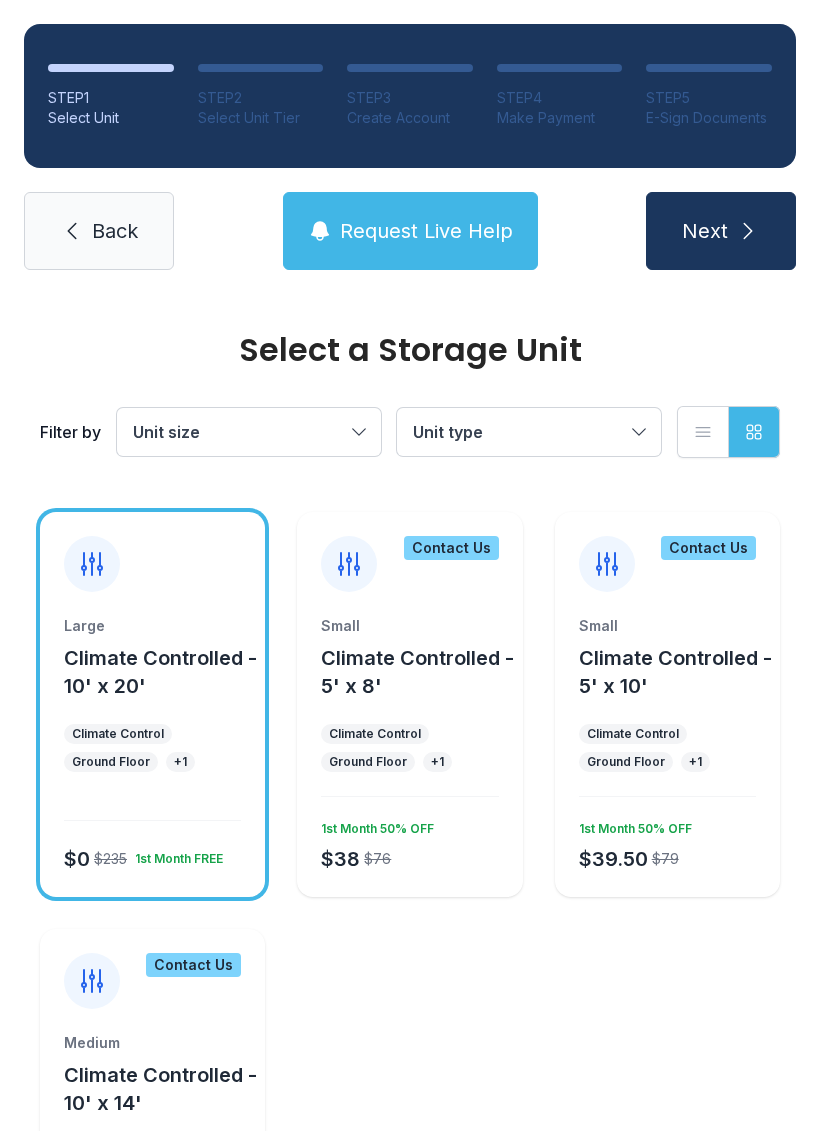 click on "Next" at bounding box center [721, 231] 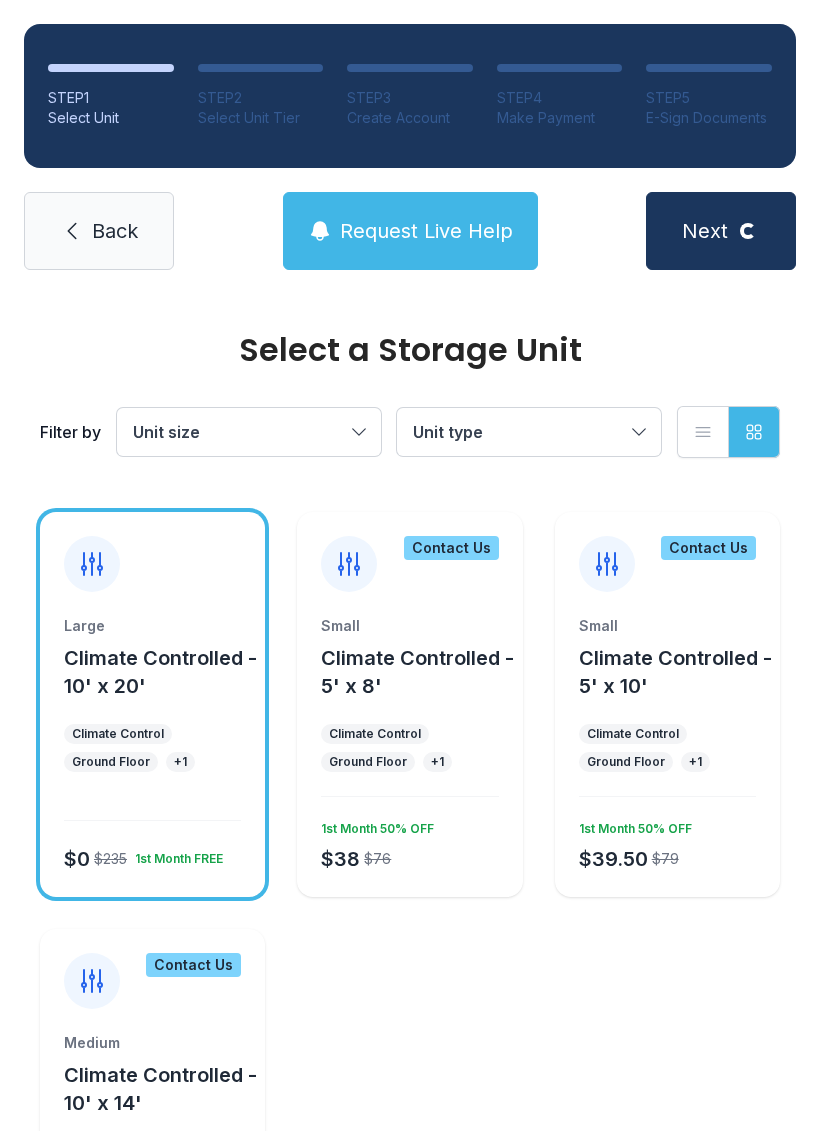 scroll, scrollTop: 0, scrollLeft: 0, axis: both 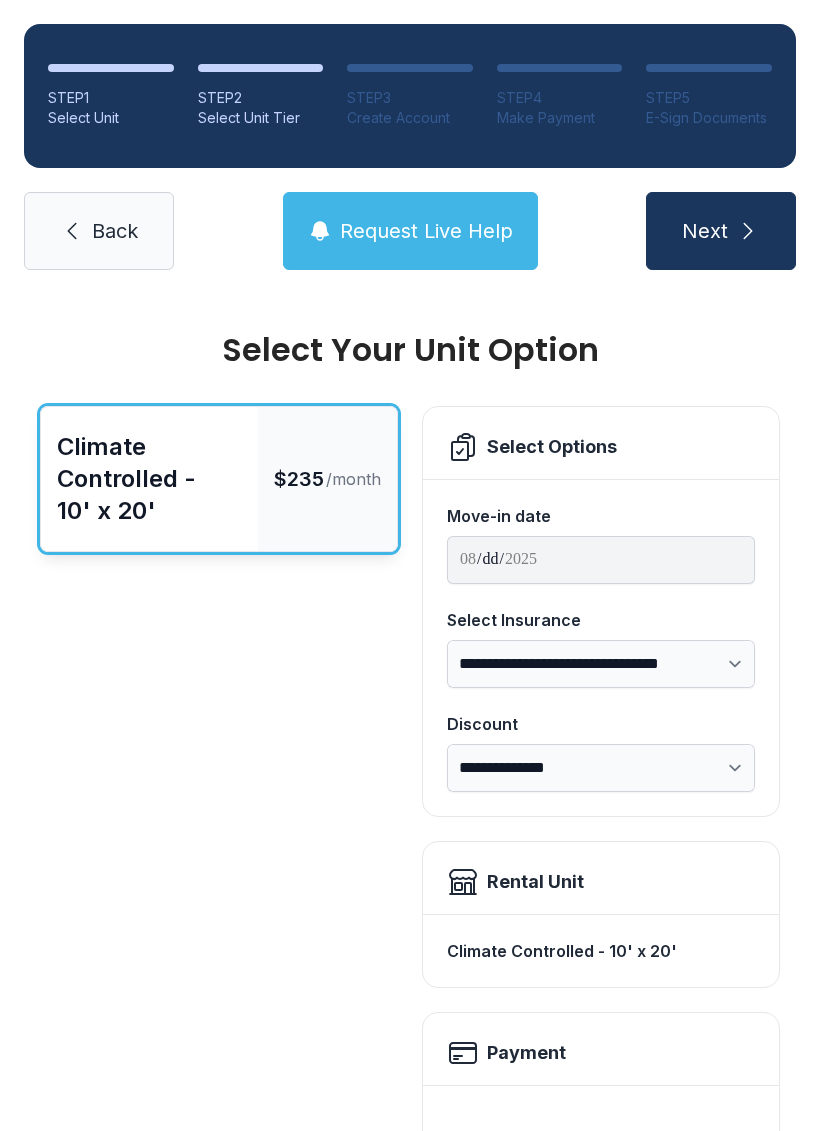 click on "Back" at bounding box center (99, 231) 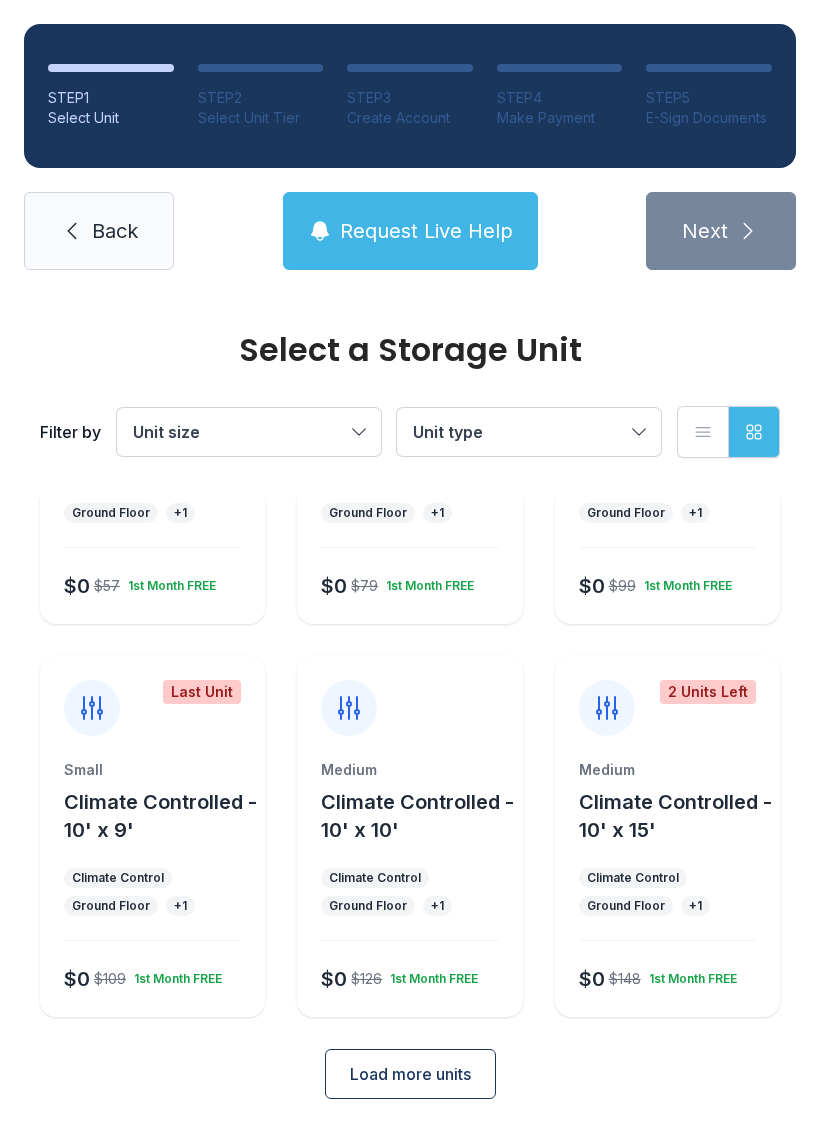 scroll, scrollTop: 238, scrollLeft: 0, axis: vertical 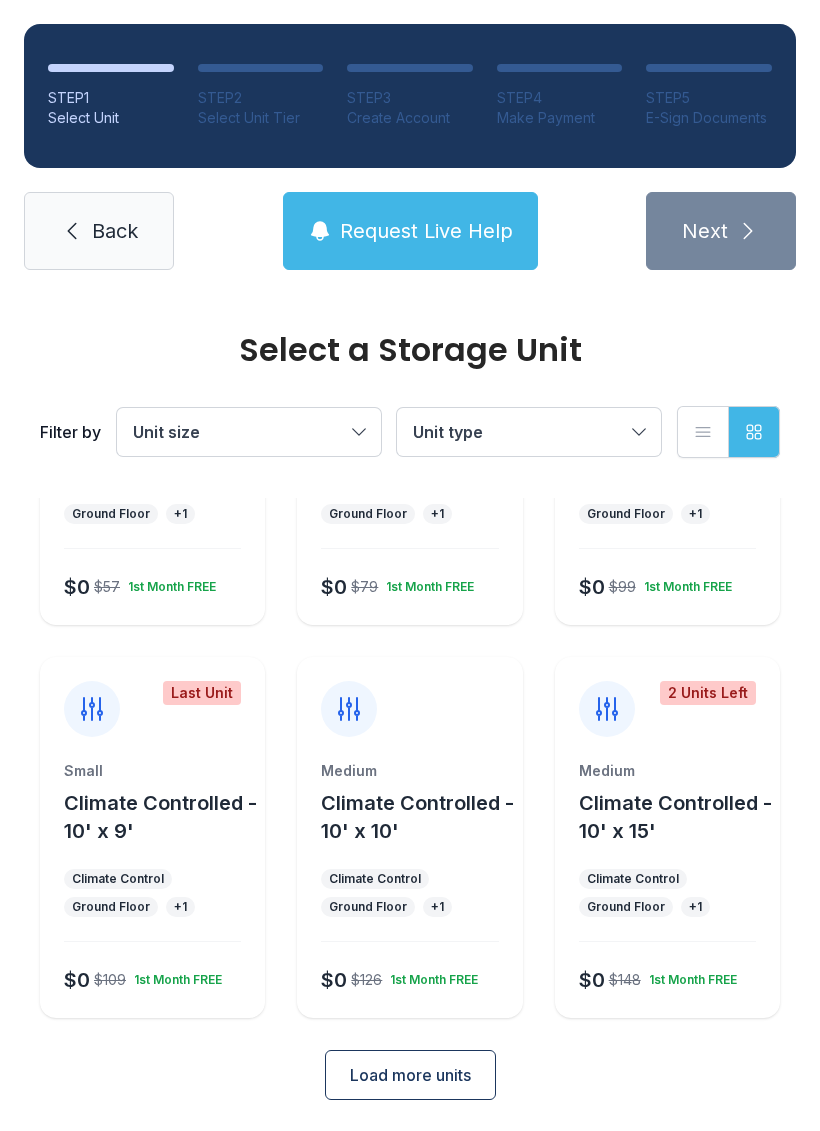 click on "Climate Controlled - 10' x 15'" at bounding box center [675, 817] 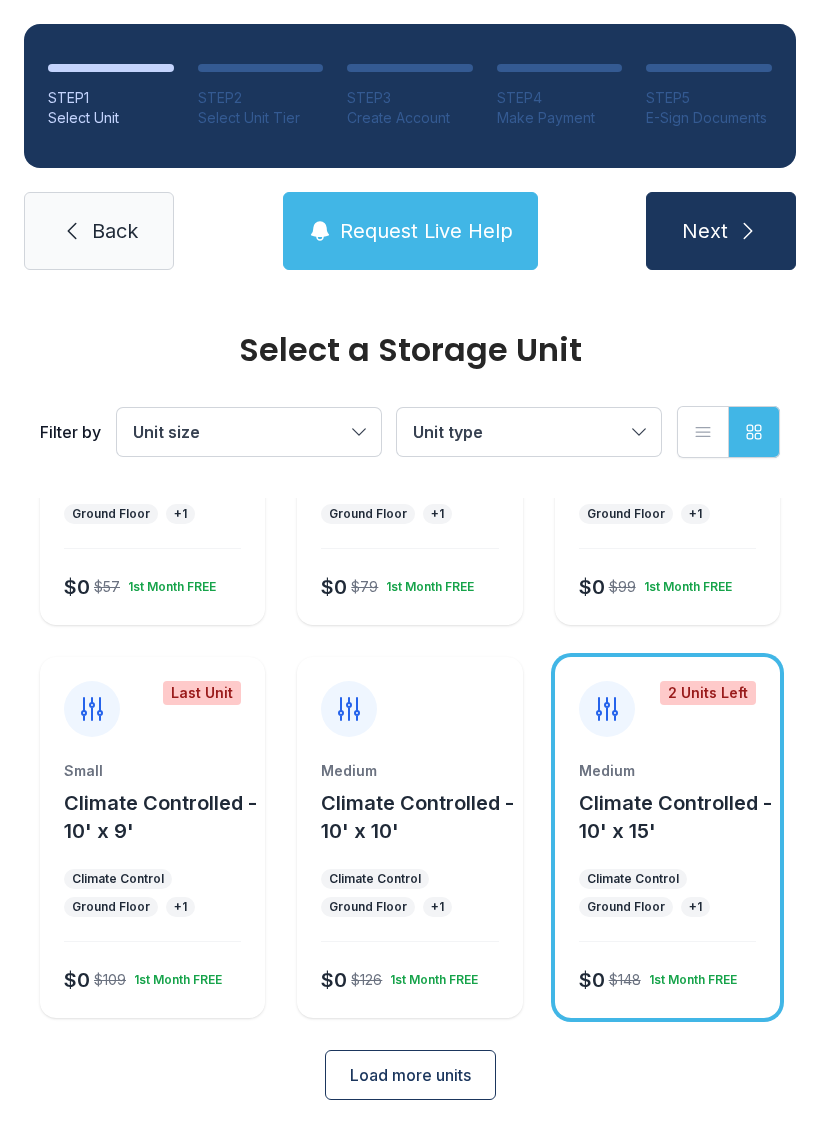 click on "Next" at bounding box center (705, 231) 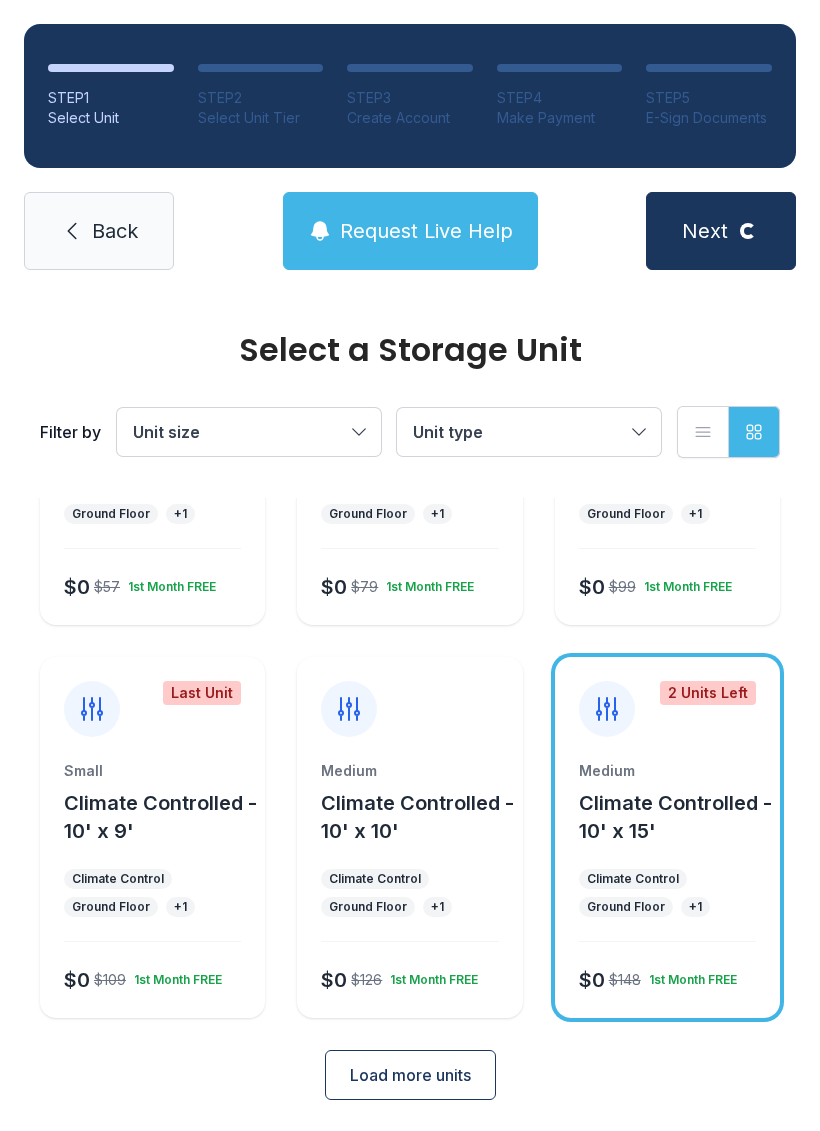 scroll, scrollTop: 0, scrollLeft: 0, axis: both 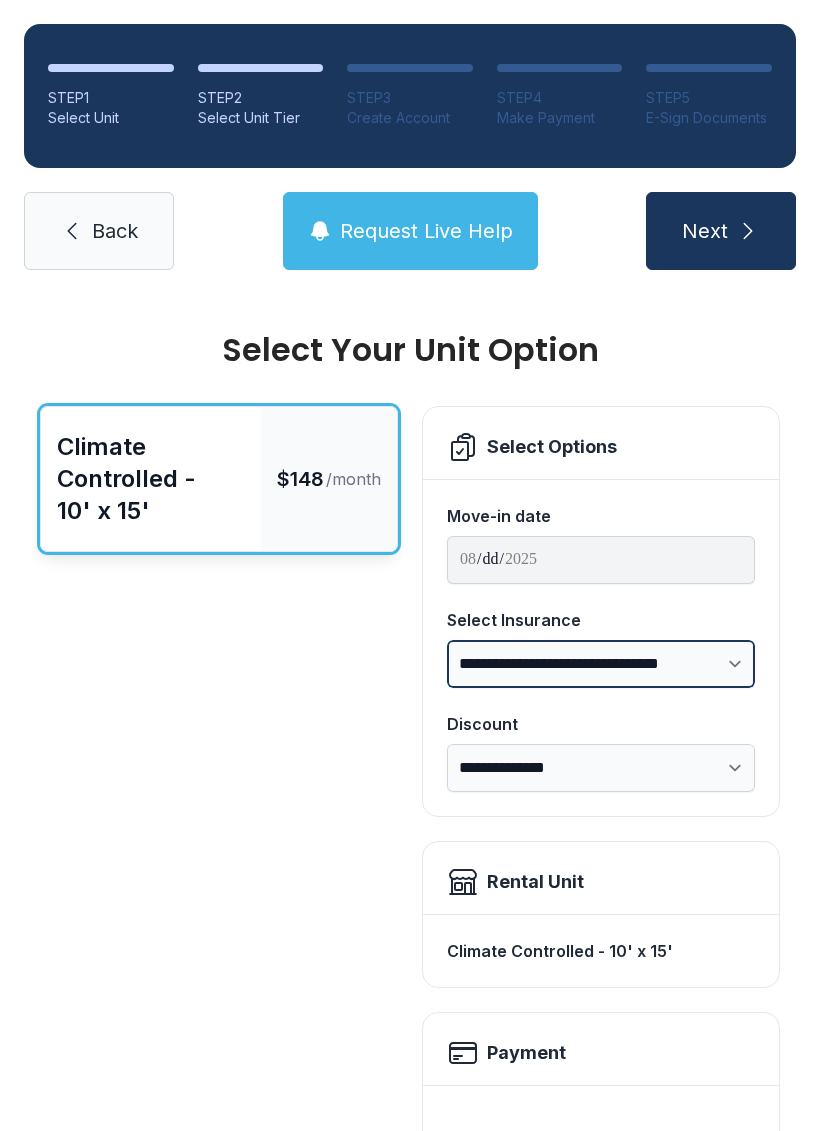 click on "**********" at bounding box center (601, 664) 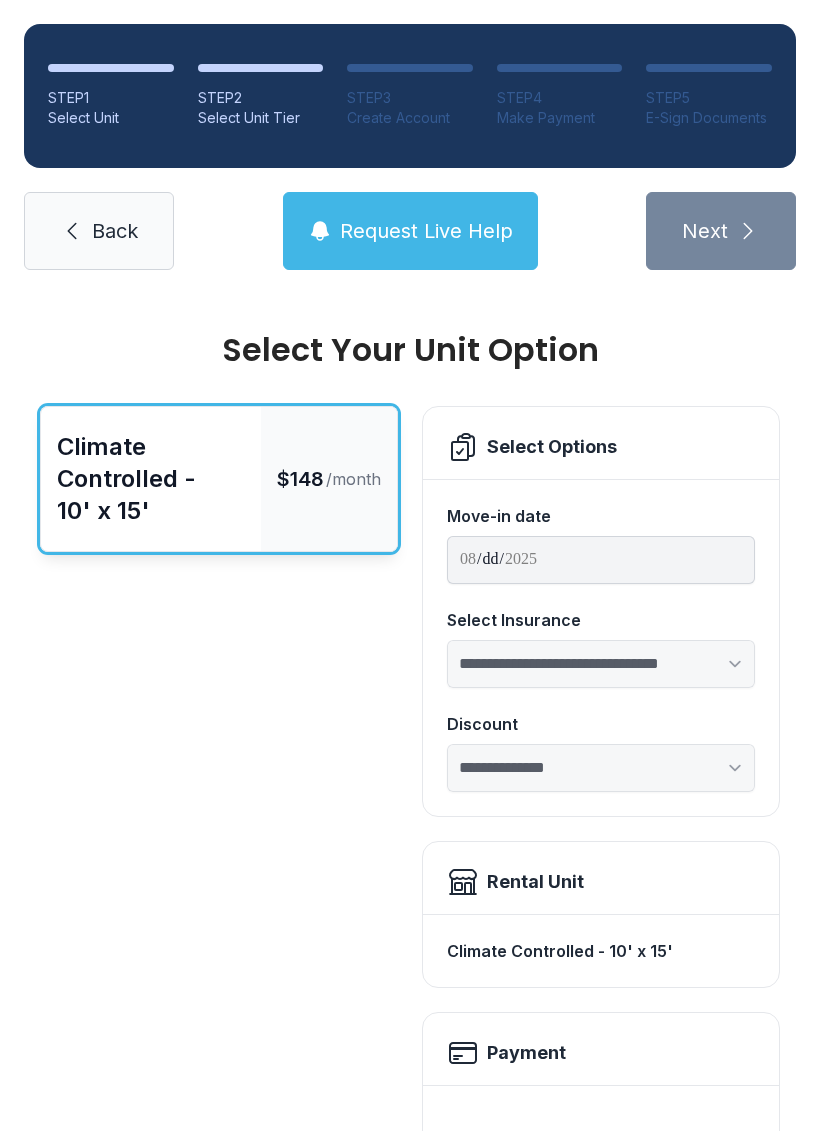 select on "**********" 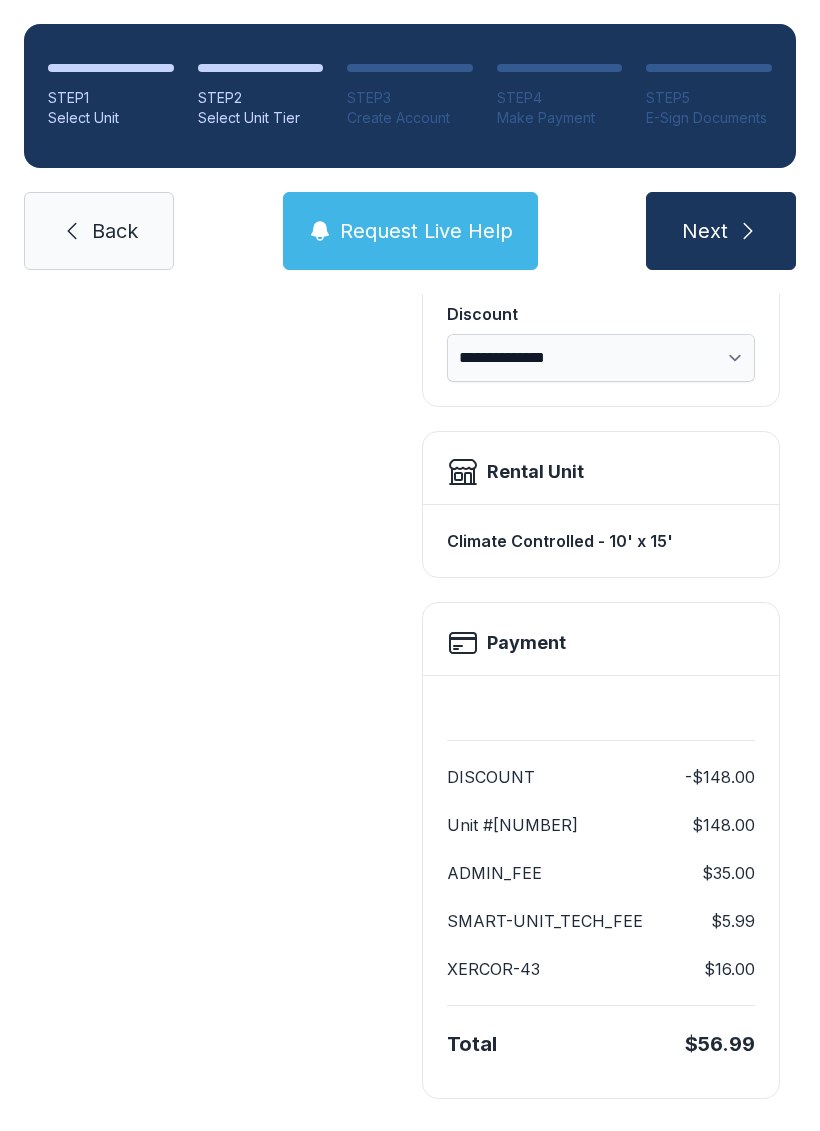 scroll, scrollTop: 409, scrollLeft: 0, axis: vertical 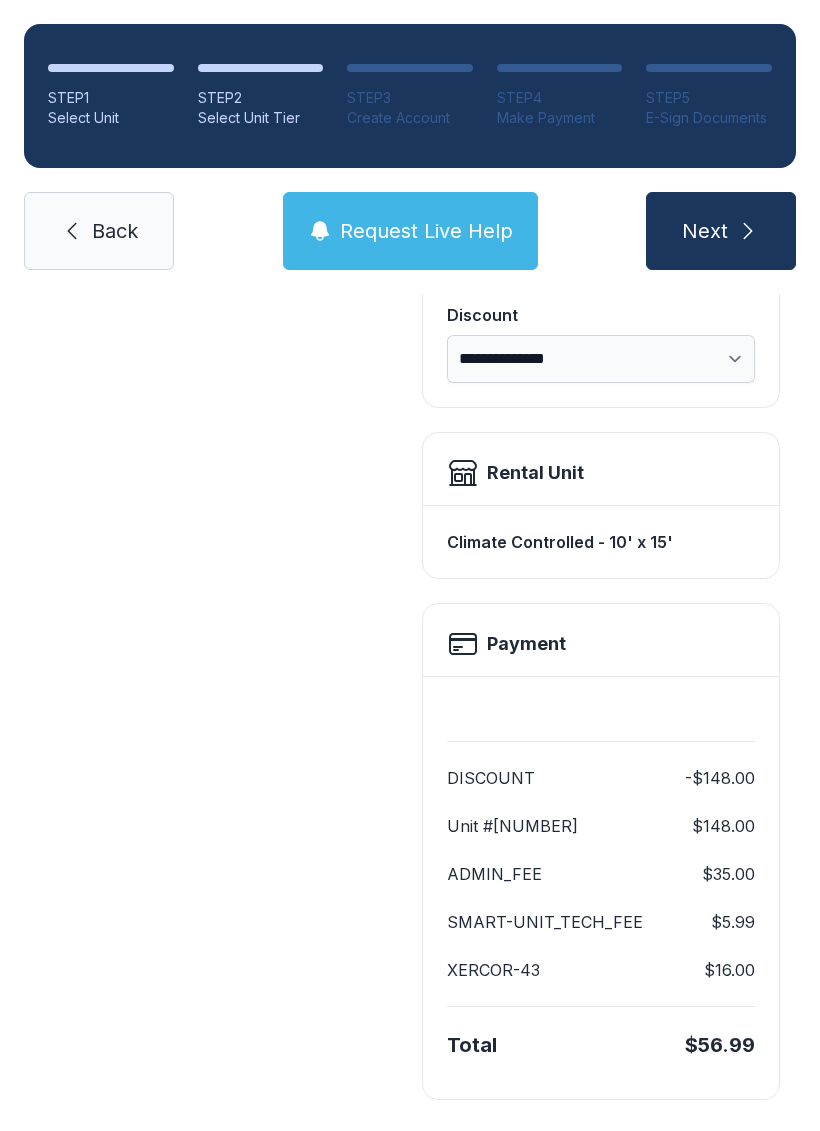 click on "Next" at bounding box center (721, 231) 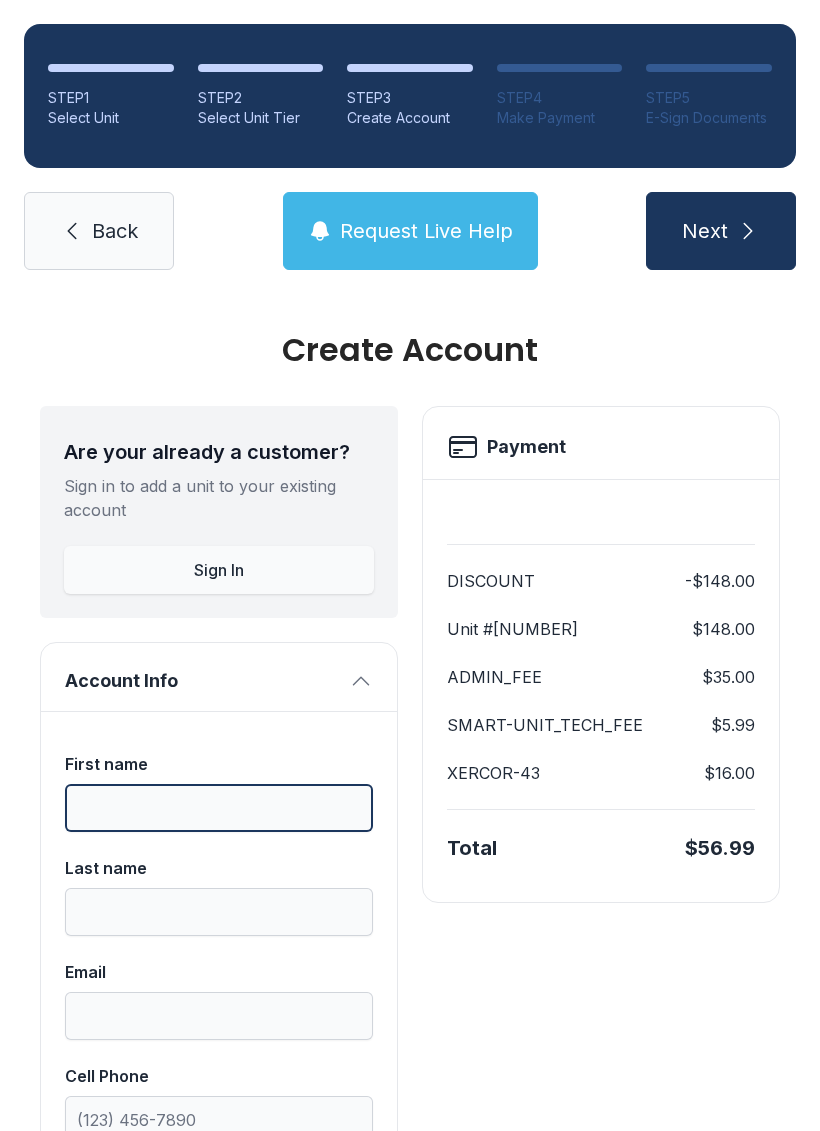 click on "First name" at bounding box center [219, 808] 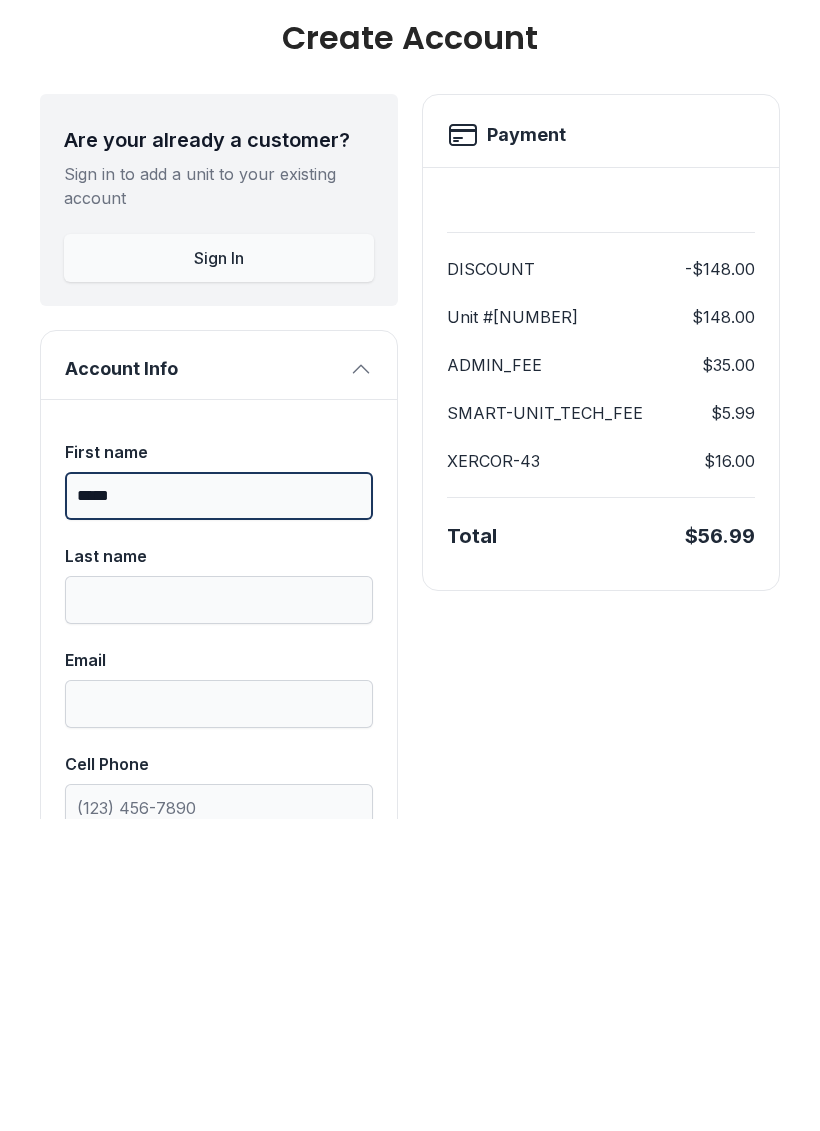type on "*****" 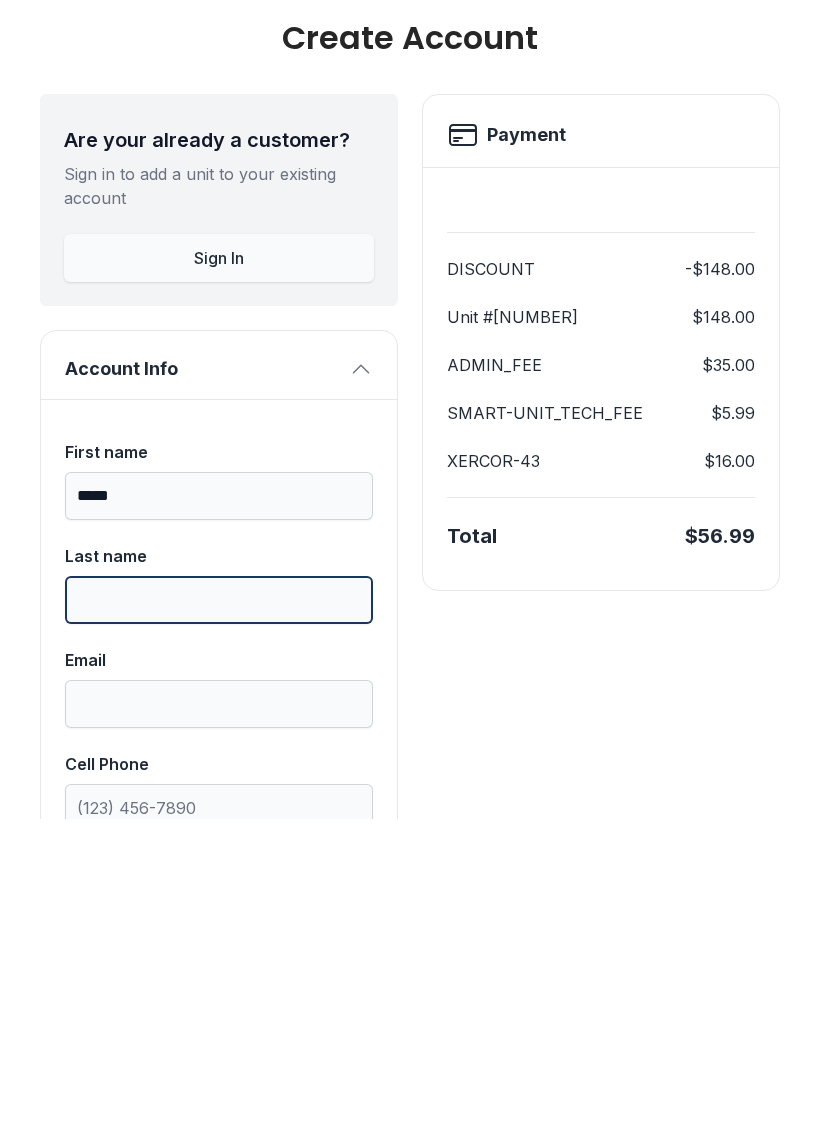 click on "Last name" at bounding box center [219, 912] 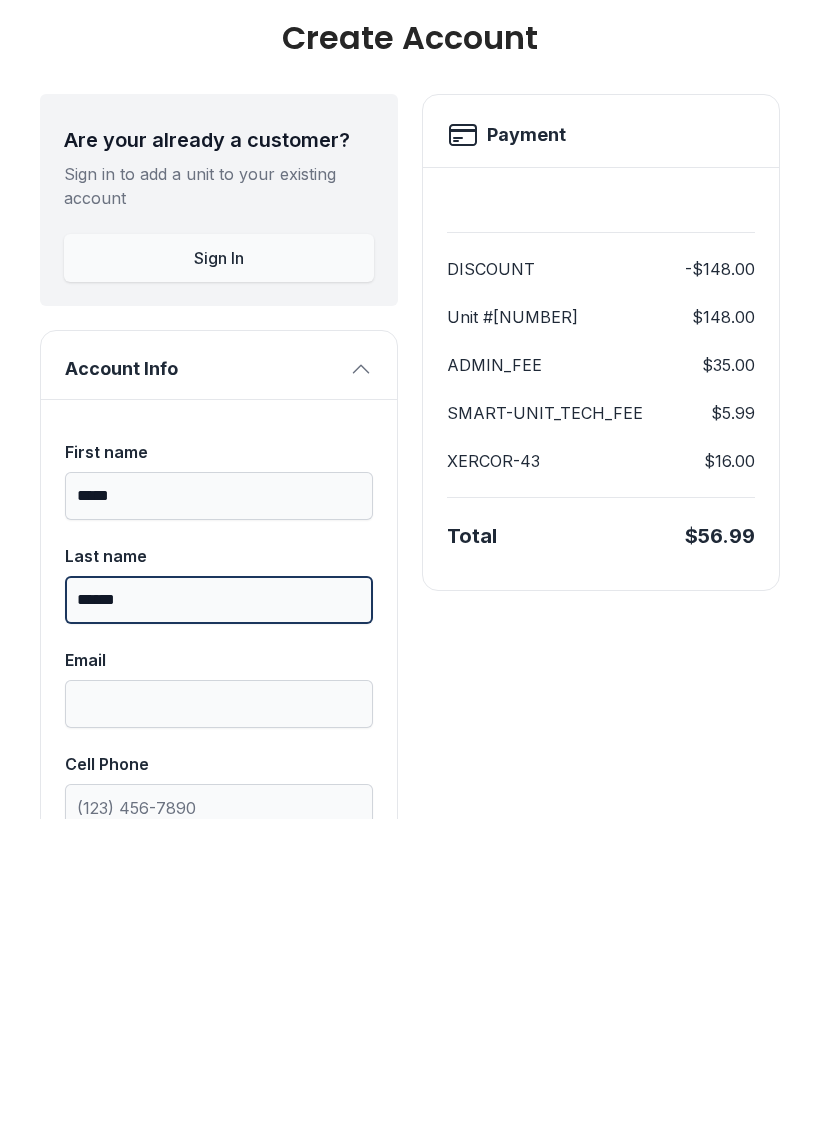 type on "******" 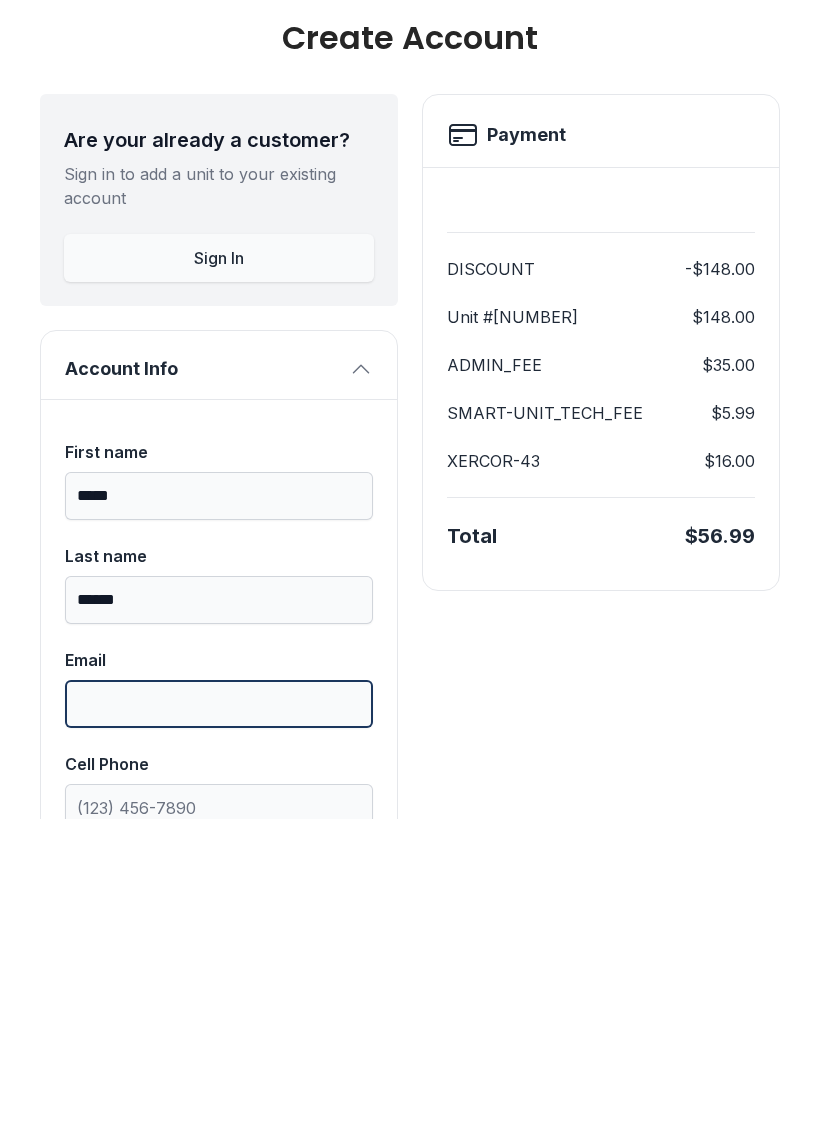 click on "Email" at bounding box center [219, 1016] 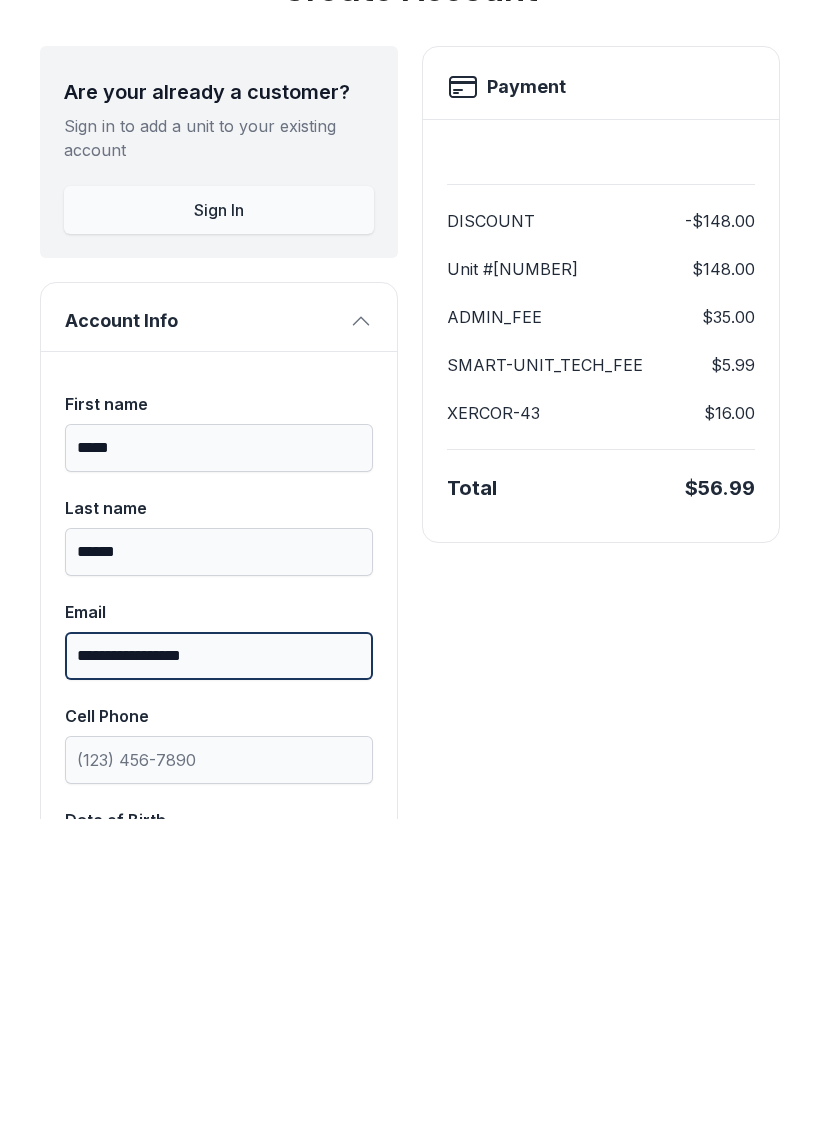 scroll, scrollTop: 96, scrollLeft: 0, axis: vertical 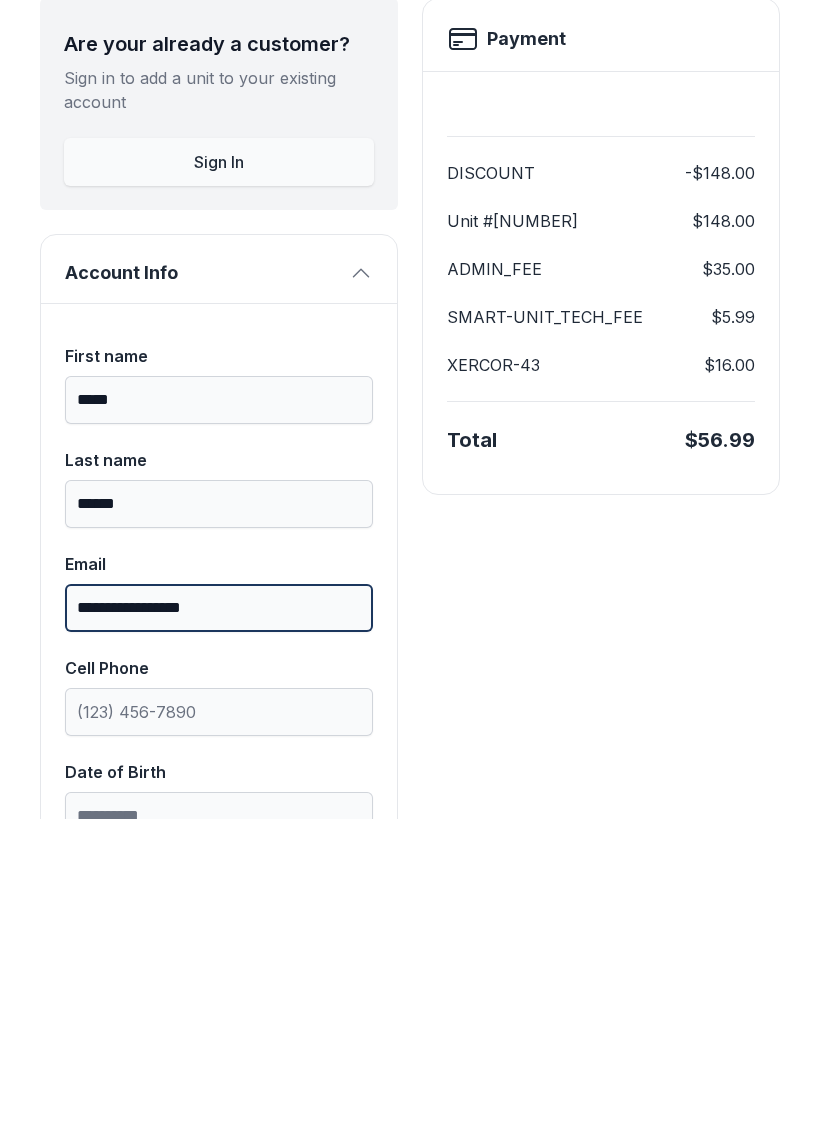 type on "**********" 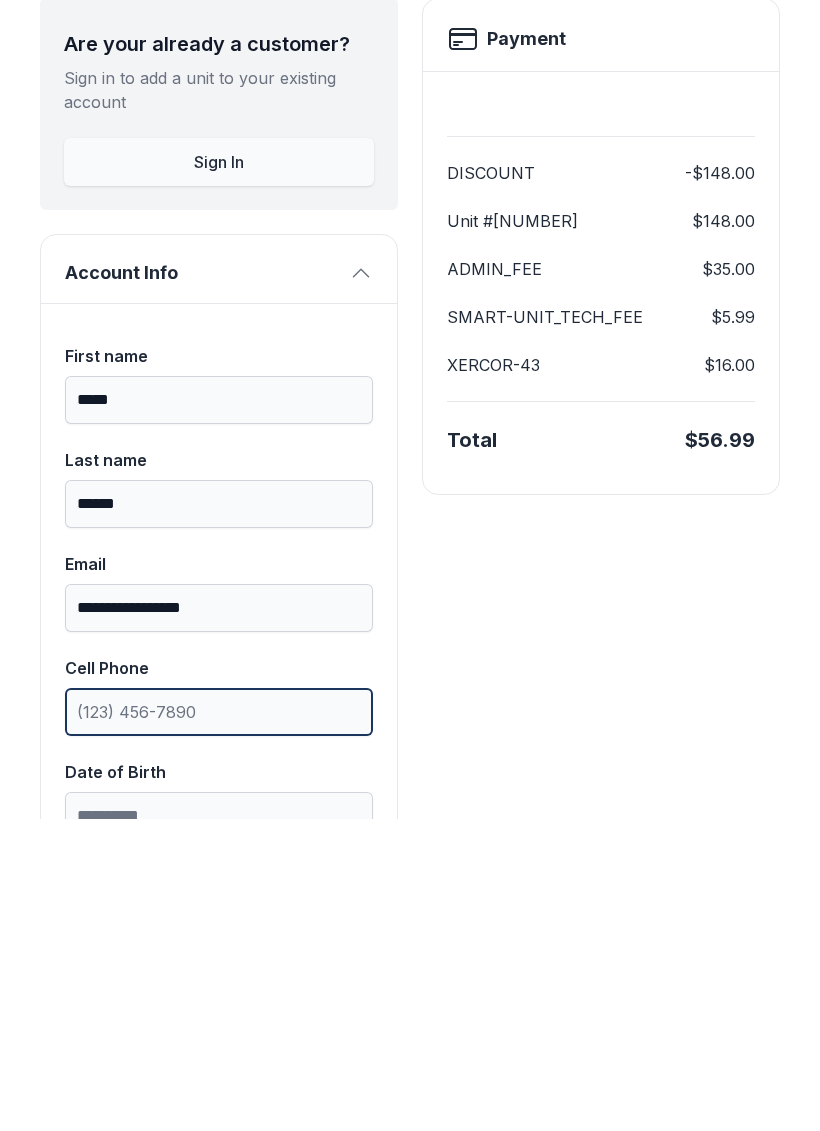 click on "Cell Phone" at bounding box center [219, 1024] 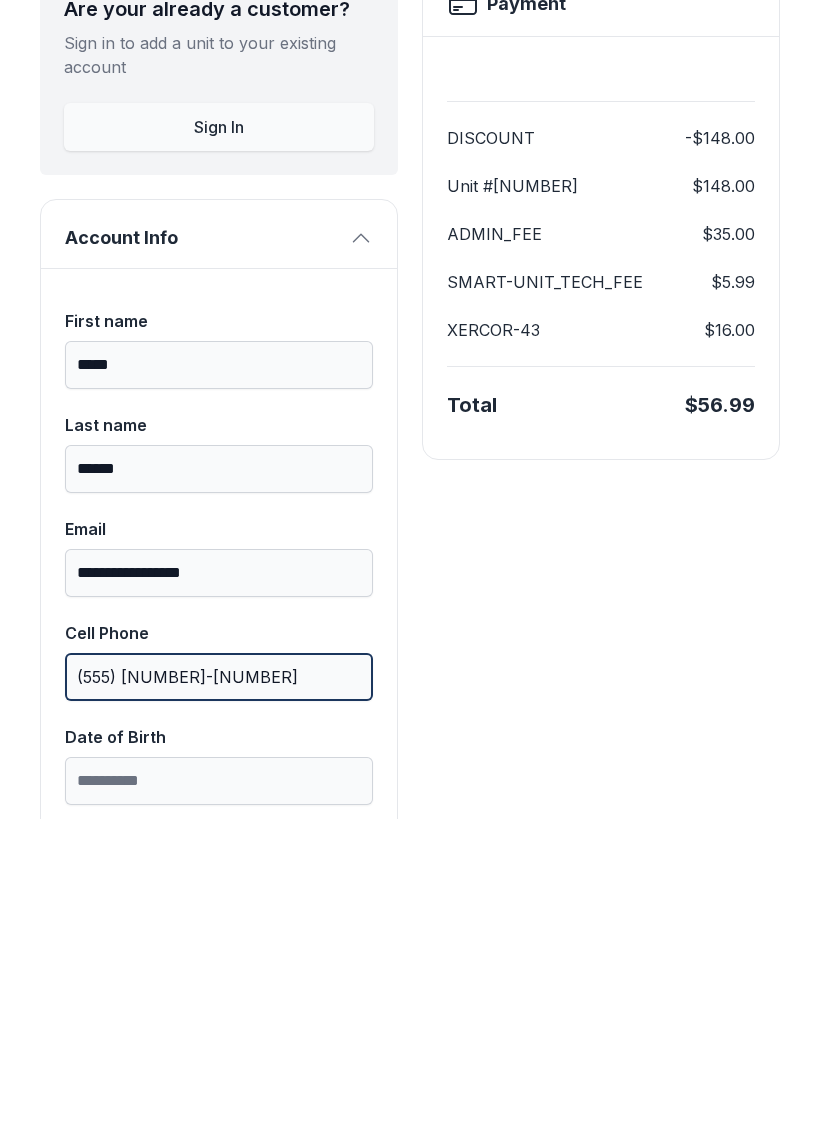 scroll, scrollTop: 180, scrollLeft: 0, axis: vertical 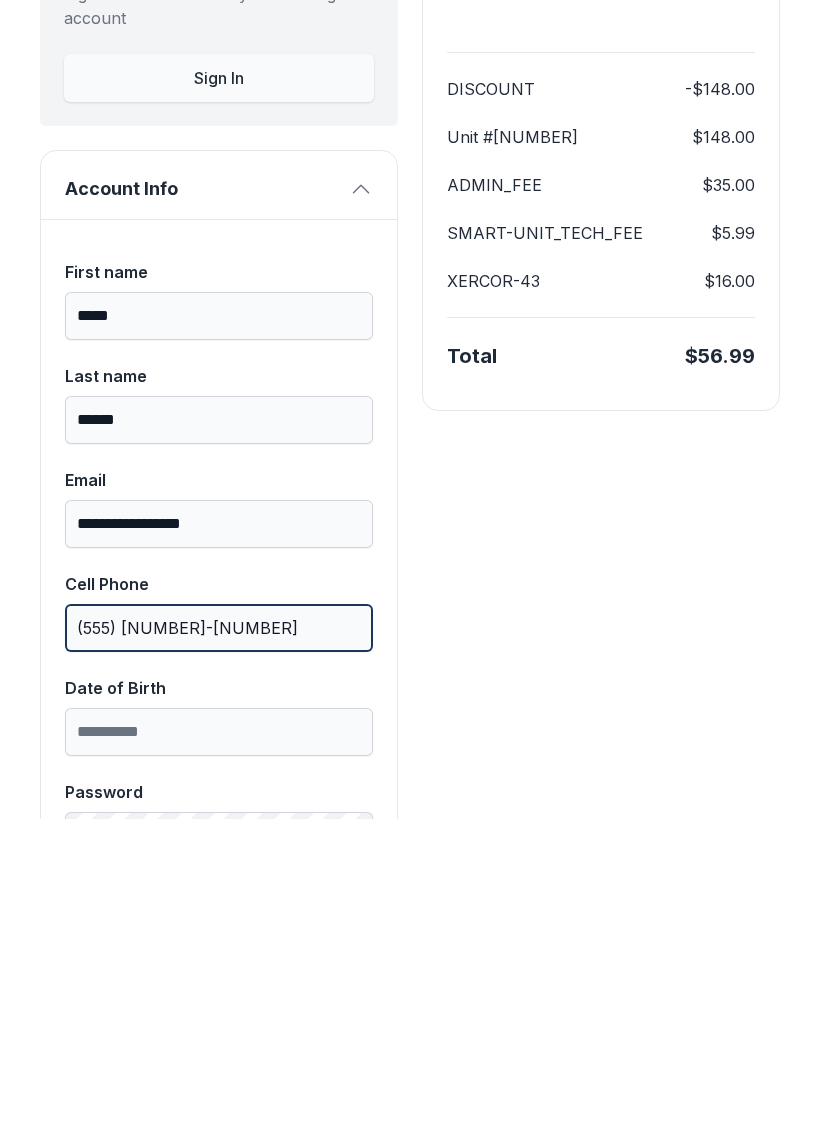 type on "(555) [NUMBER]-[NUMBER]" 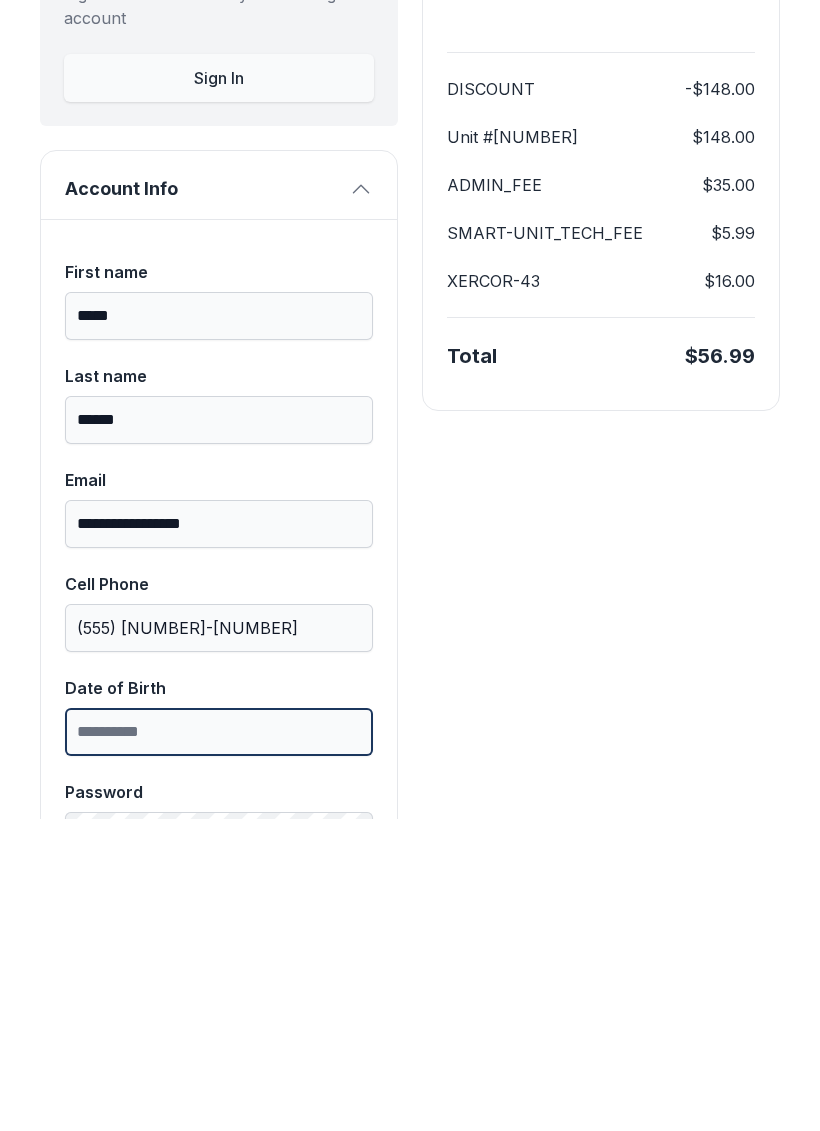 click on "Date of Birth" at bounding box center [219, 1044] 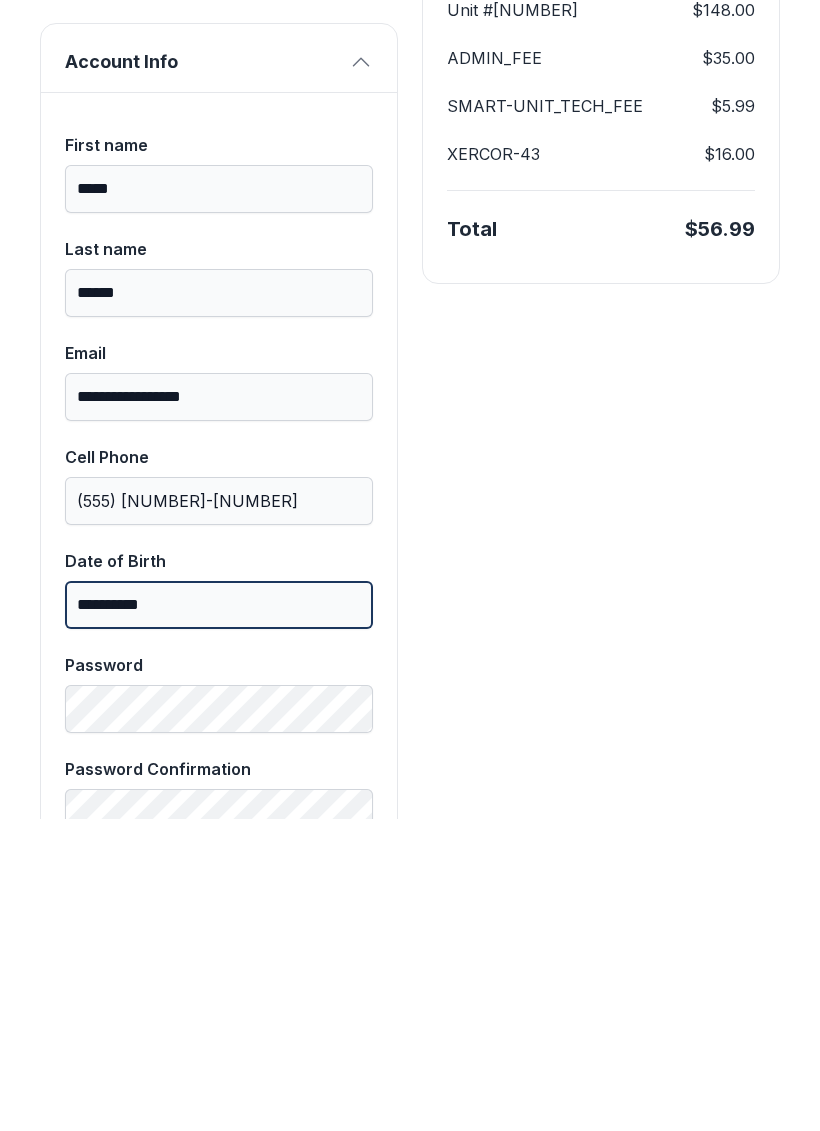 scroll, scrollTop: 312, scrollLeft: 0, axis: vertical 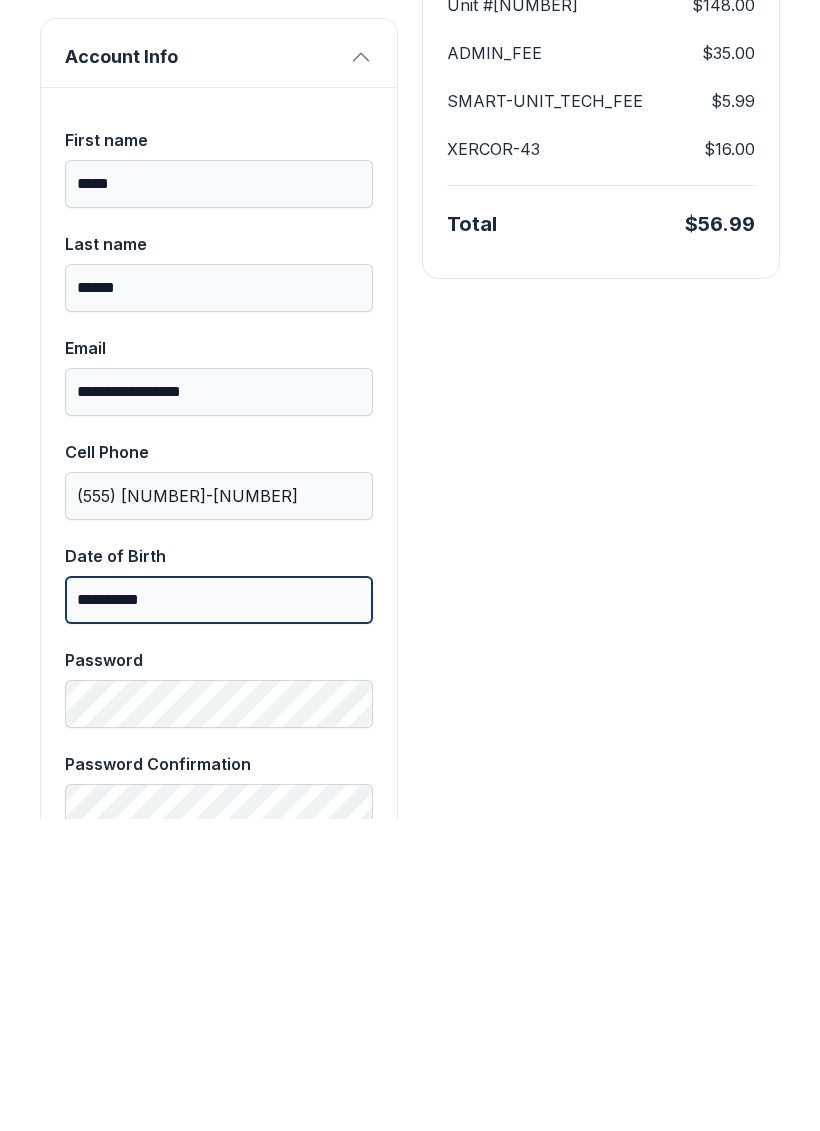 type on "**********" 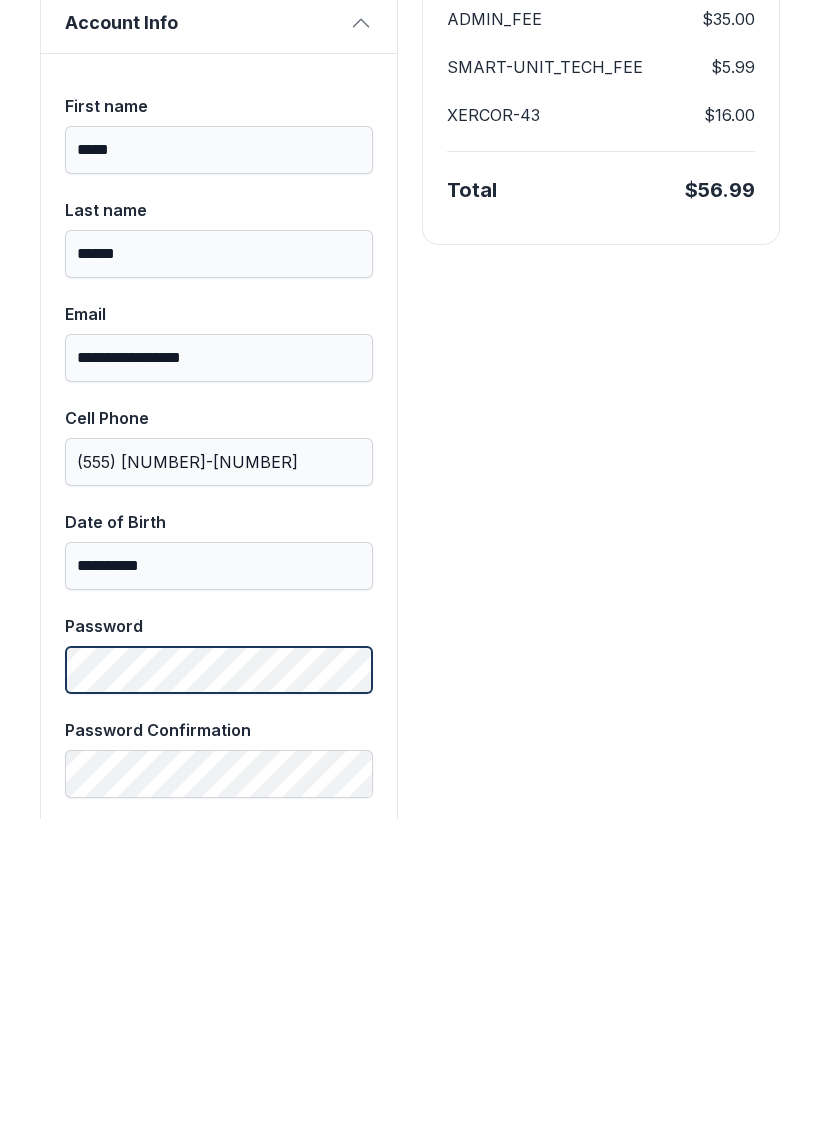scroll, scrollTop: 368, scrollLeft: 0, axis: vertical 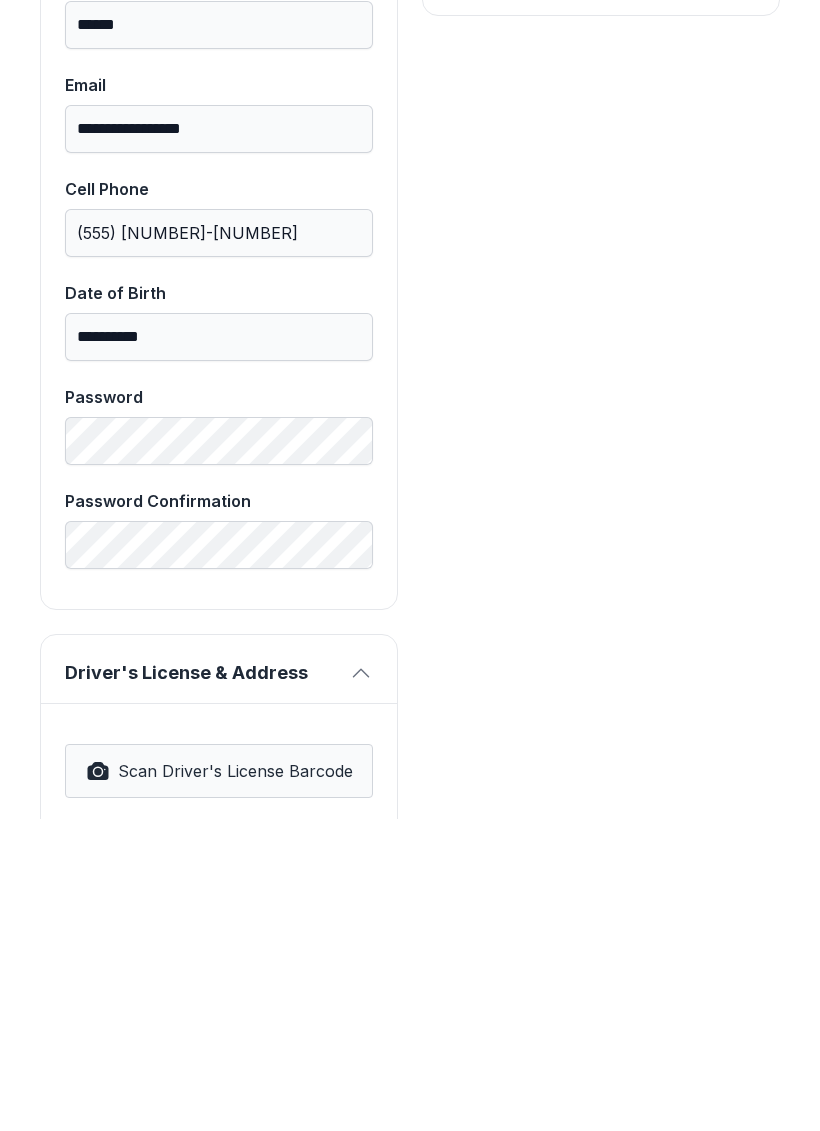 click on "Driver's License & Address" at bounding box center [203, 985] 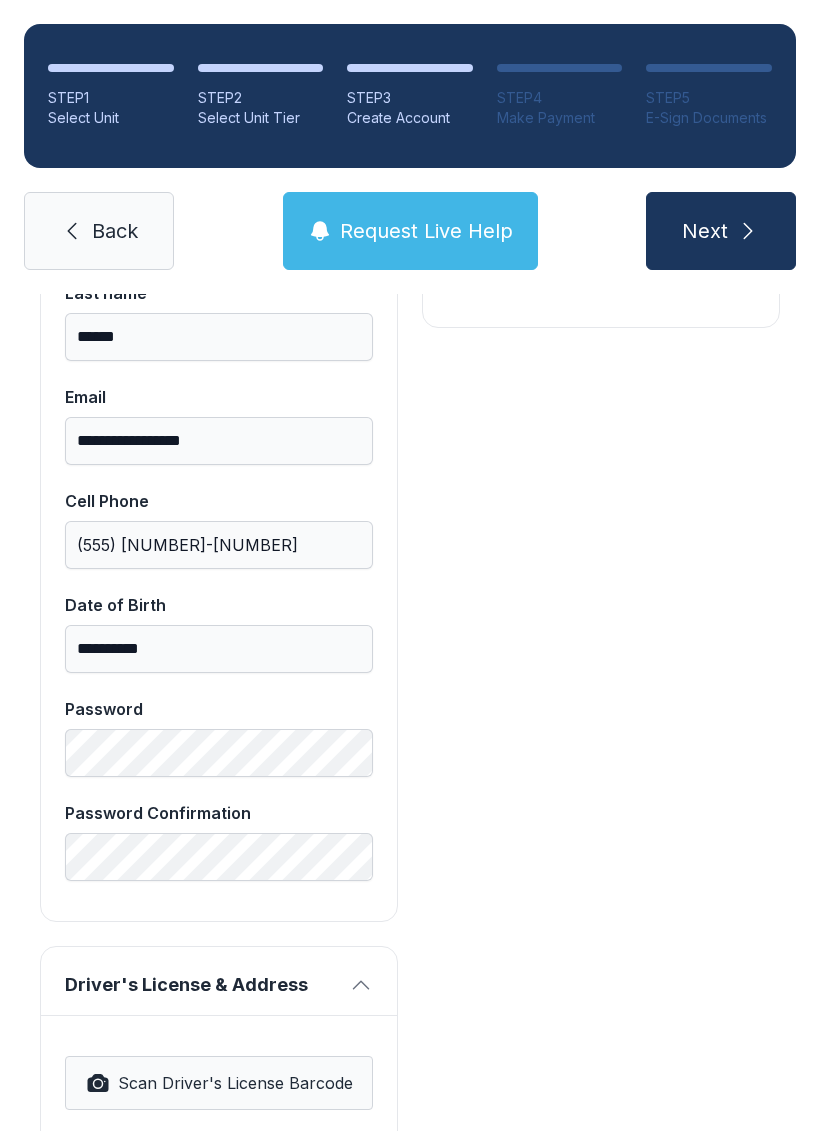 scroll, scrollTop: 491, scrollLeft: 0, axis: vertical 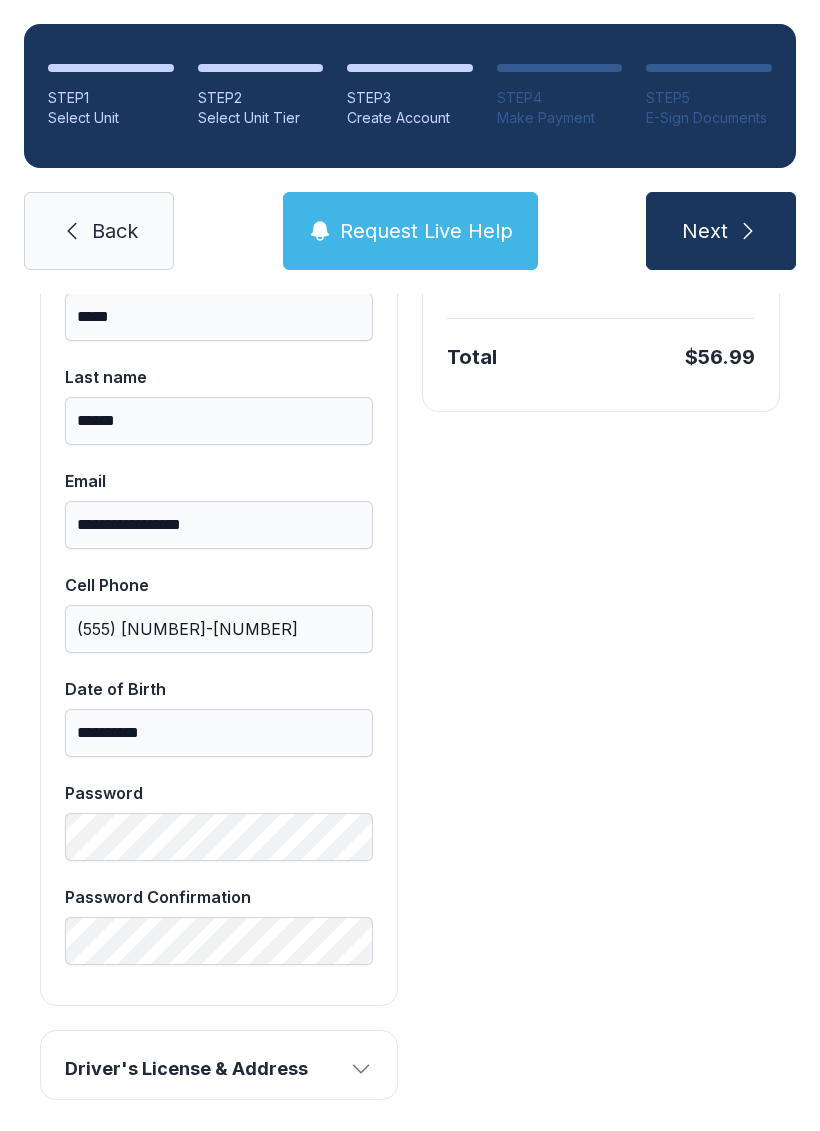 click on "Driver's License & Address" at bounding box center [203, 1069] 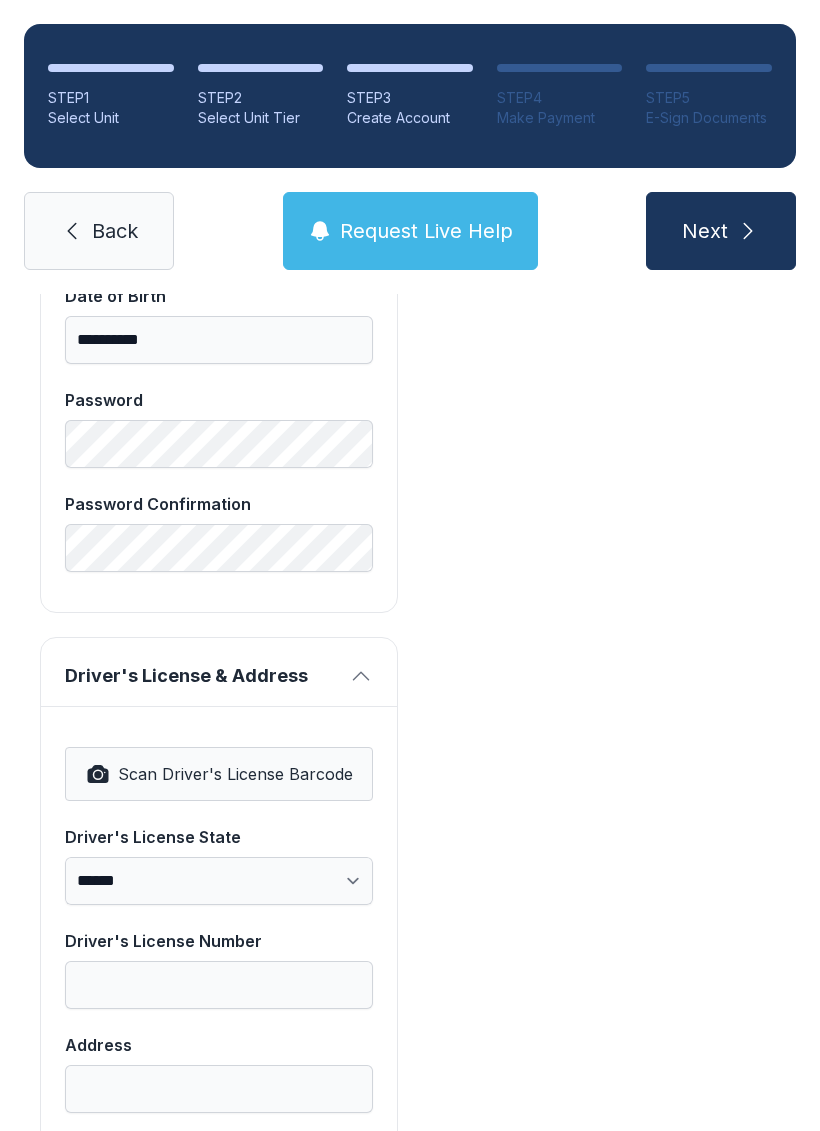 scroll, scrollTop: 896, scrollLeft: 0, axis: vertical 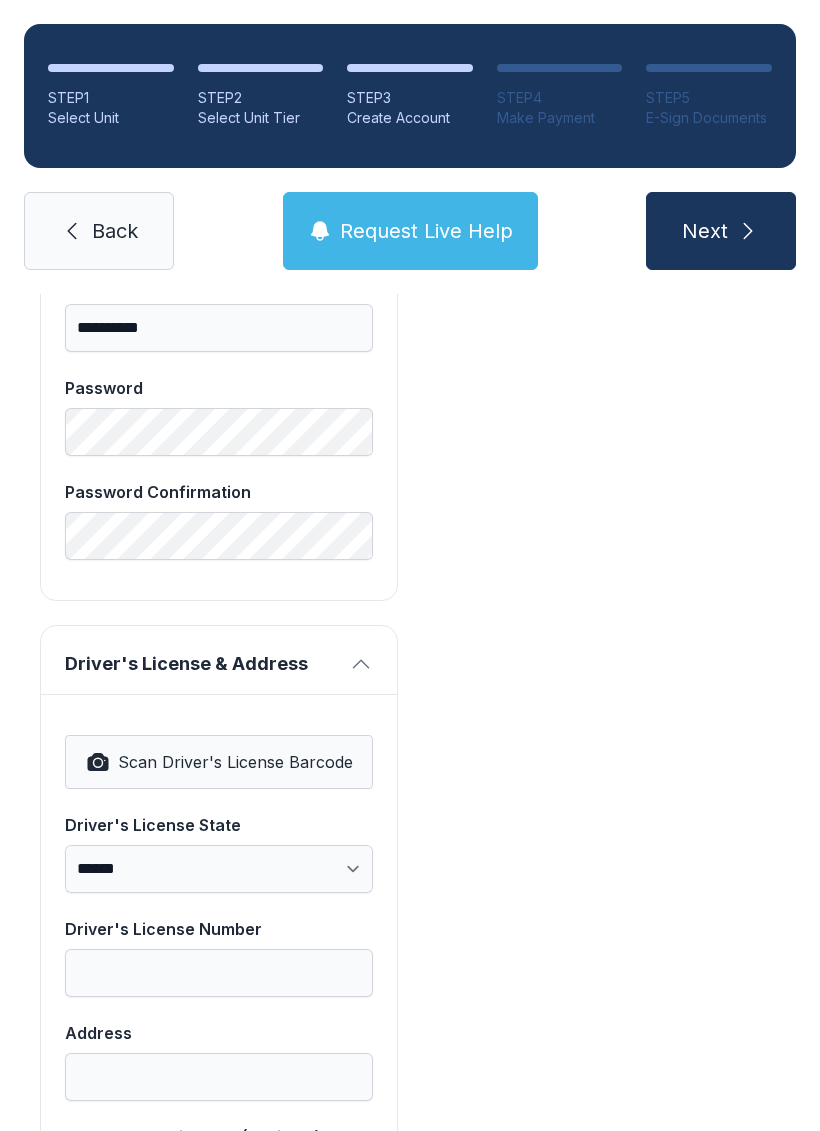 click on "Scan Driver's License Barcode" at bounding box center (235, 762) 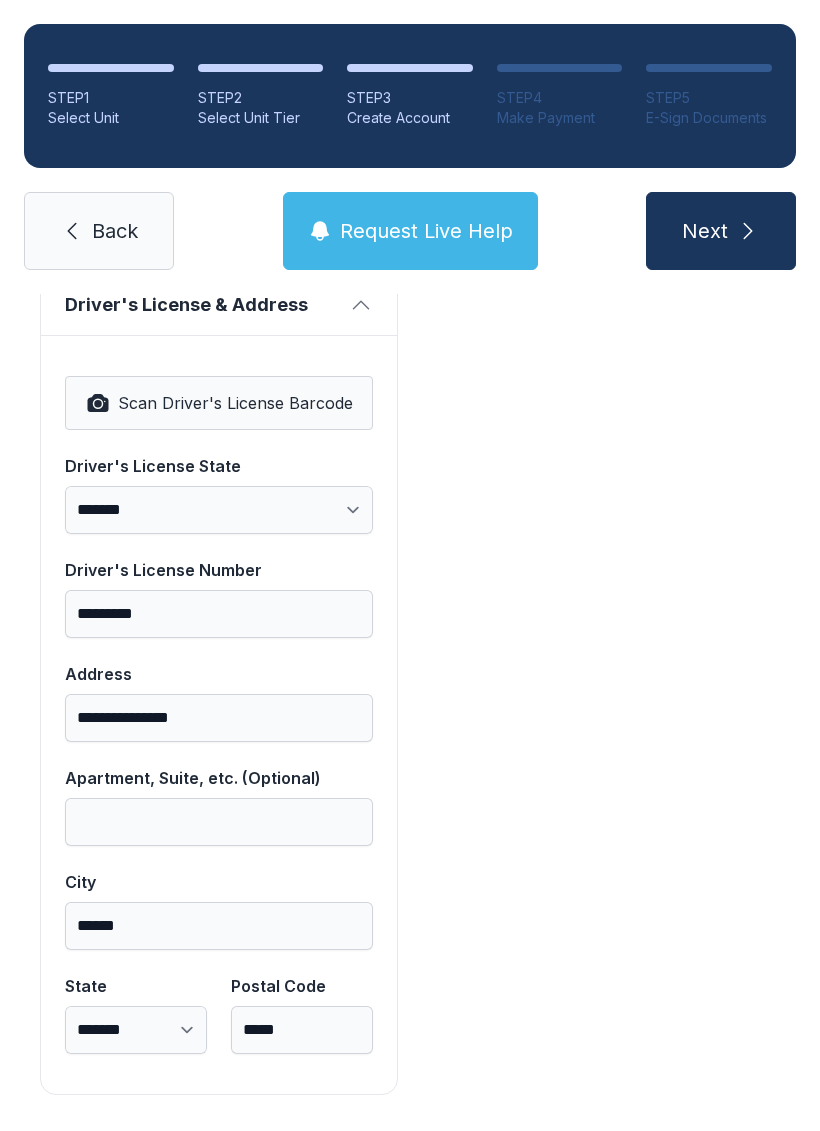 scroll, scrollTop: 1250, scrollLeft: 0, axis: vertical 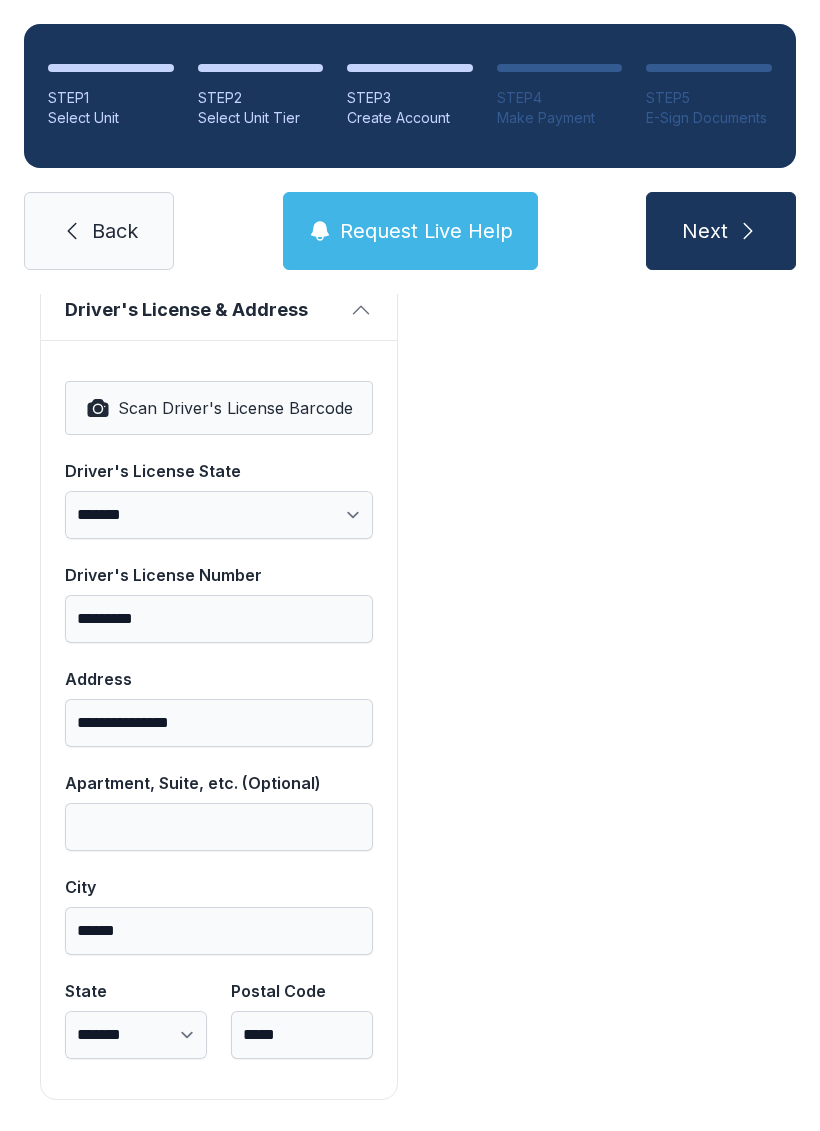 click 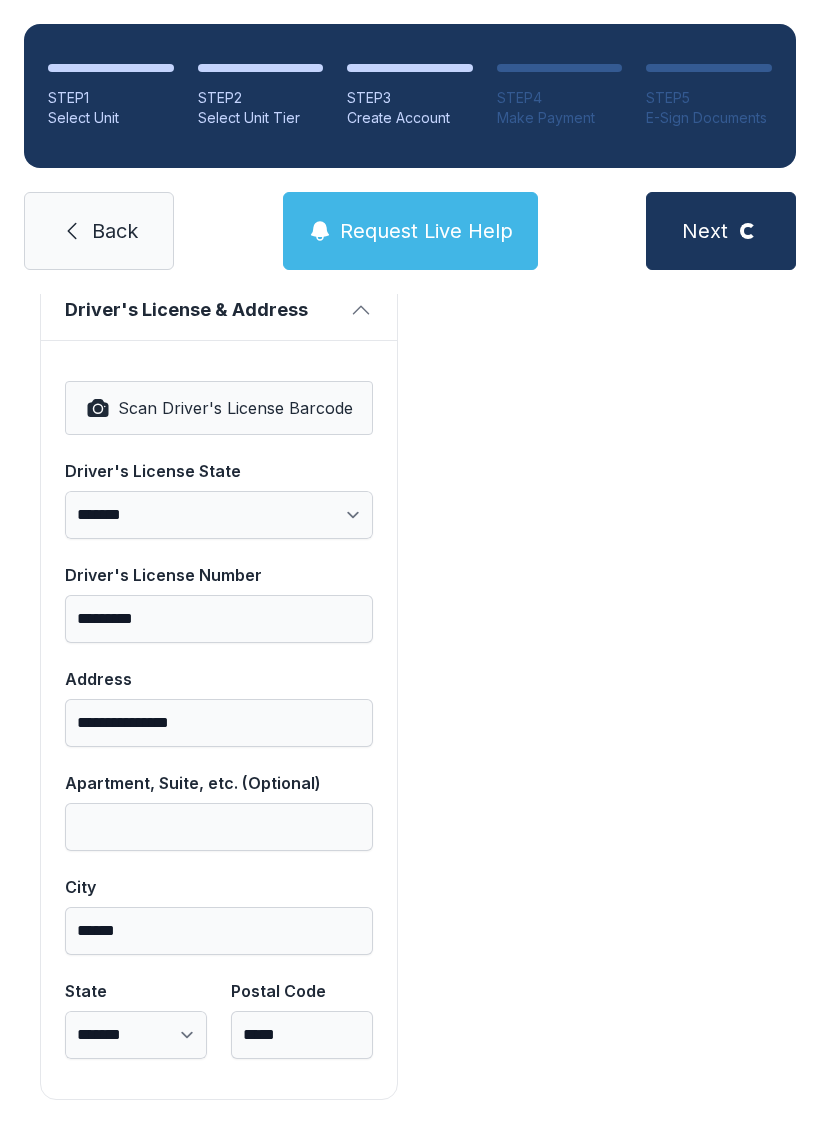 scroll, scrollTop: 0, scrollLeft: 0, axis: both 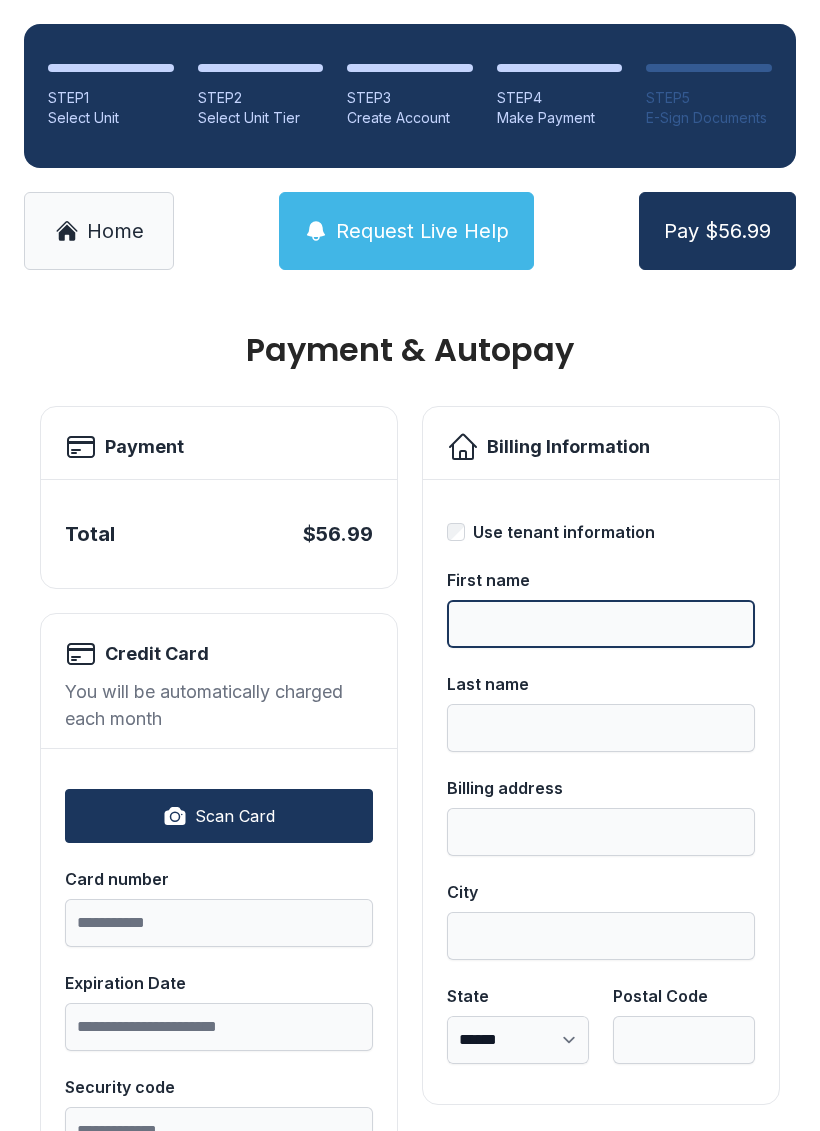 click on "First name" at bounding box center (601, 624) 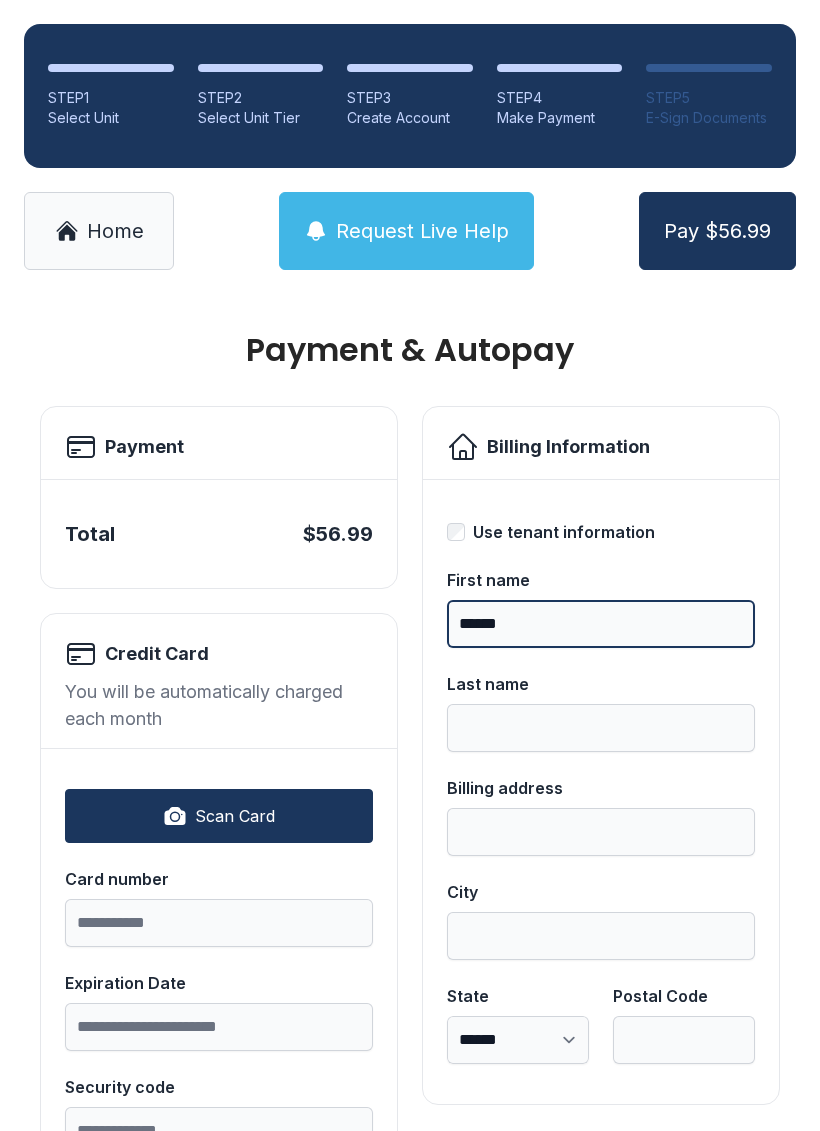 type on "******" 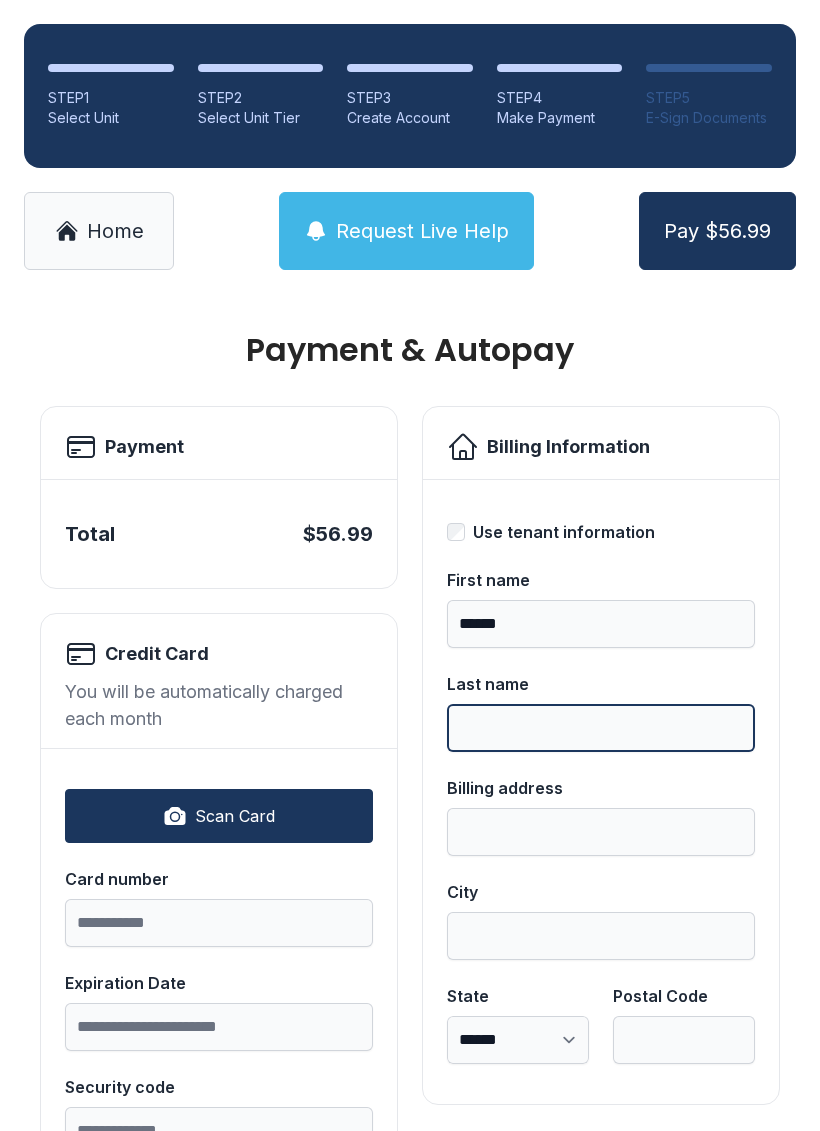 click on "Last name" at bounding box center (601, 728) 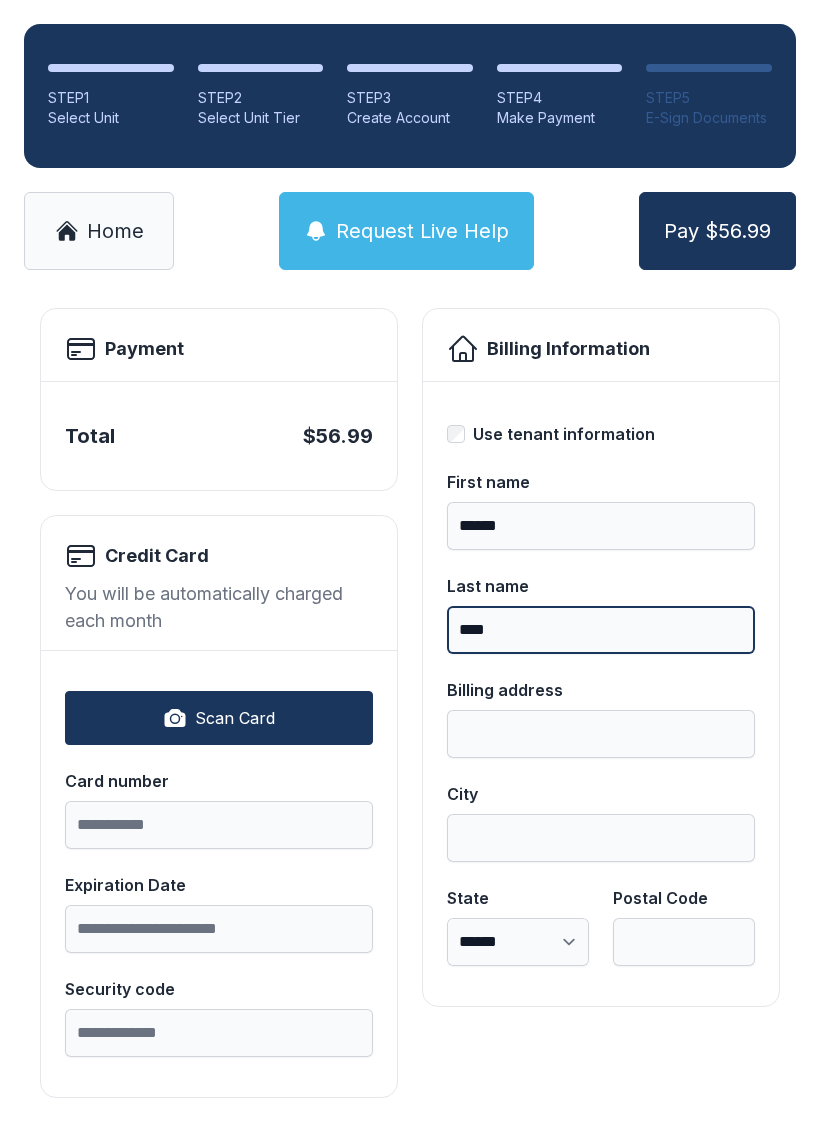 scroll, scrollTop: 96, scrollLeft: 0, axis: vertical 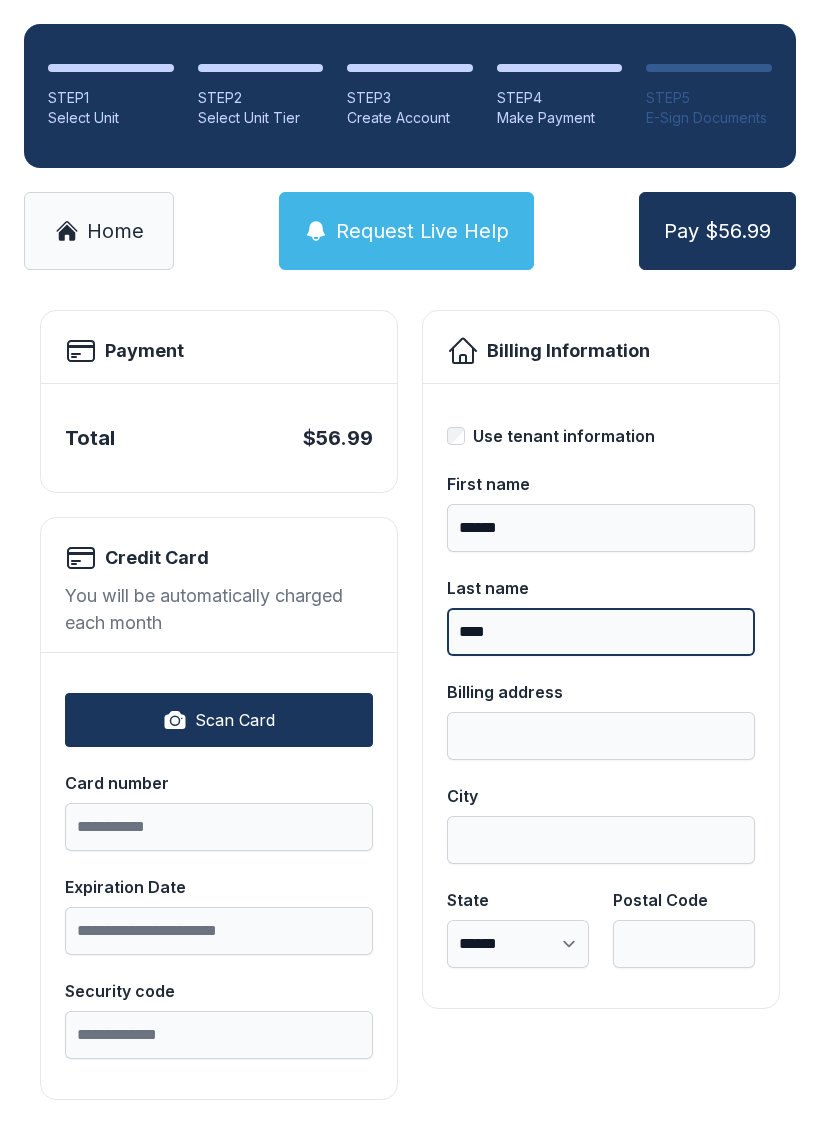 type on "****" 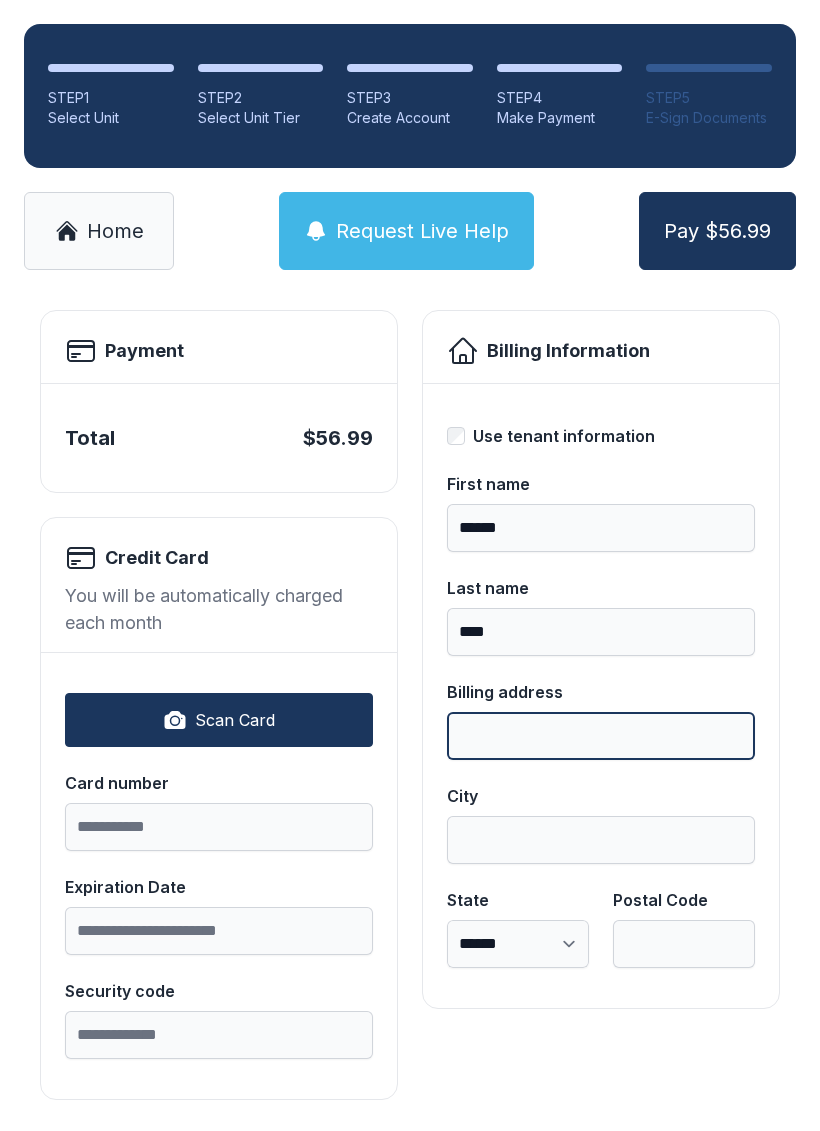 click on "Billing address" at bounding box center (601, 736) 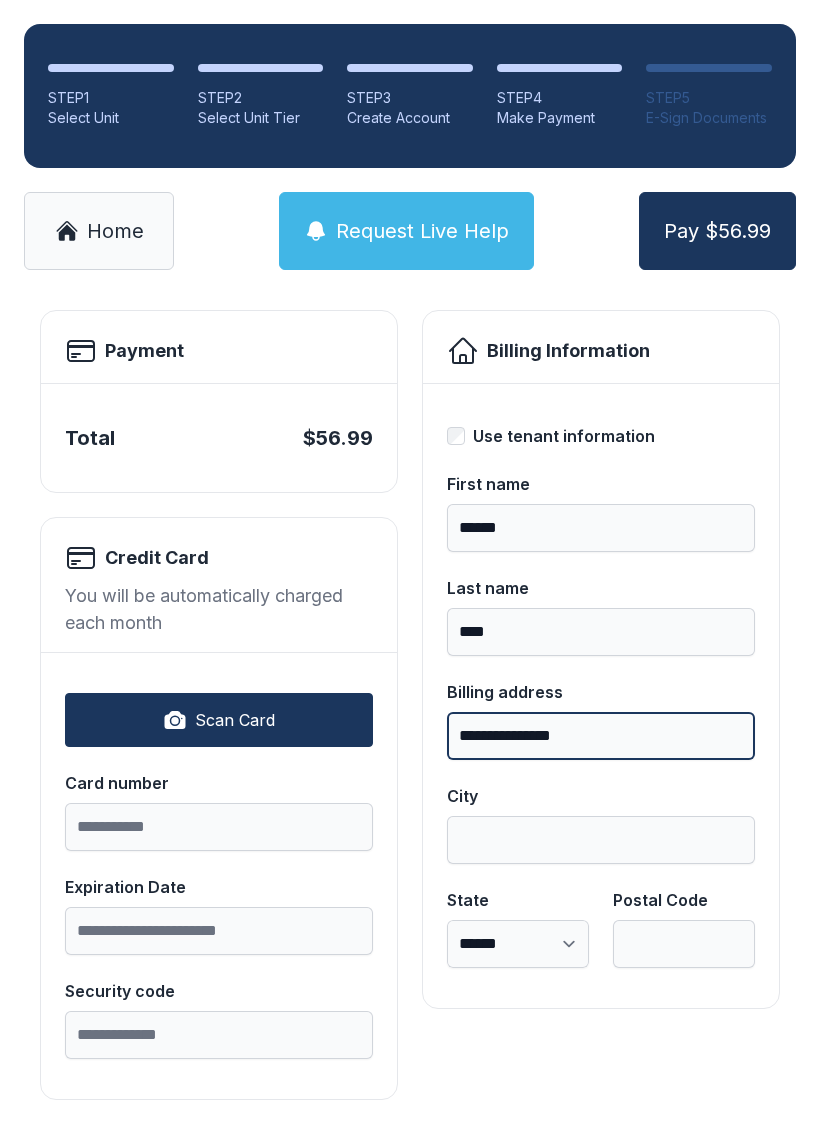 scroll, scrollTop: 96, scrollLeft: 0, axis: vertical 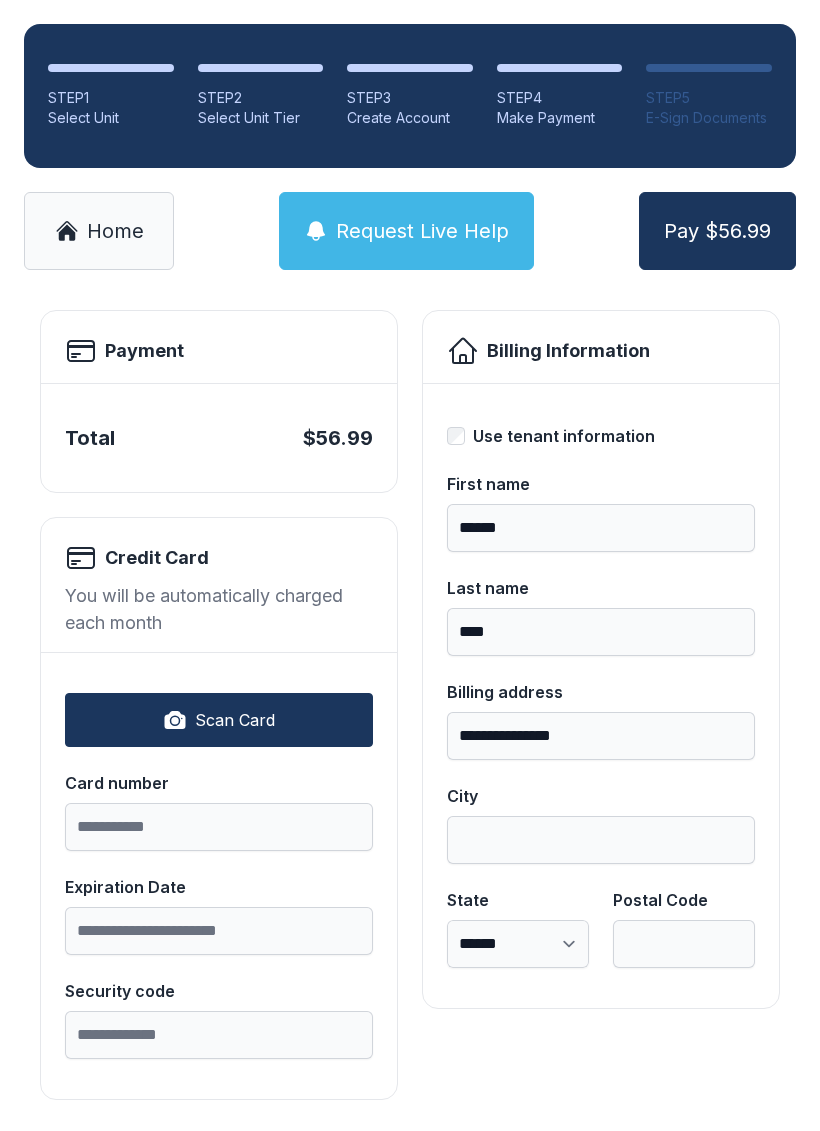 click on "City" at bounding box center [601, 796] 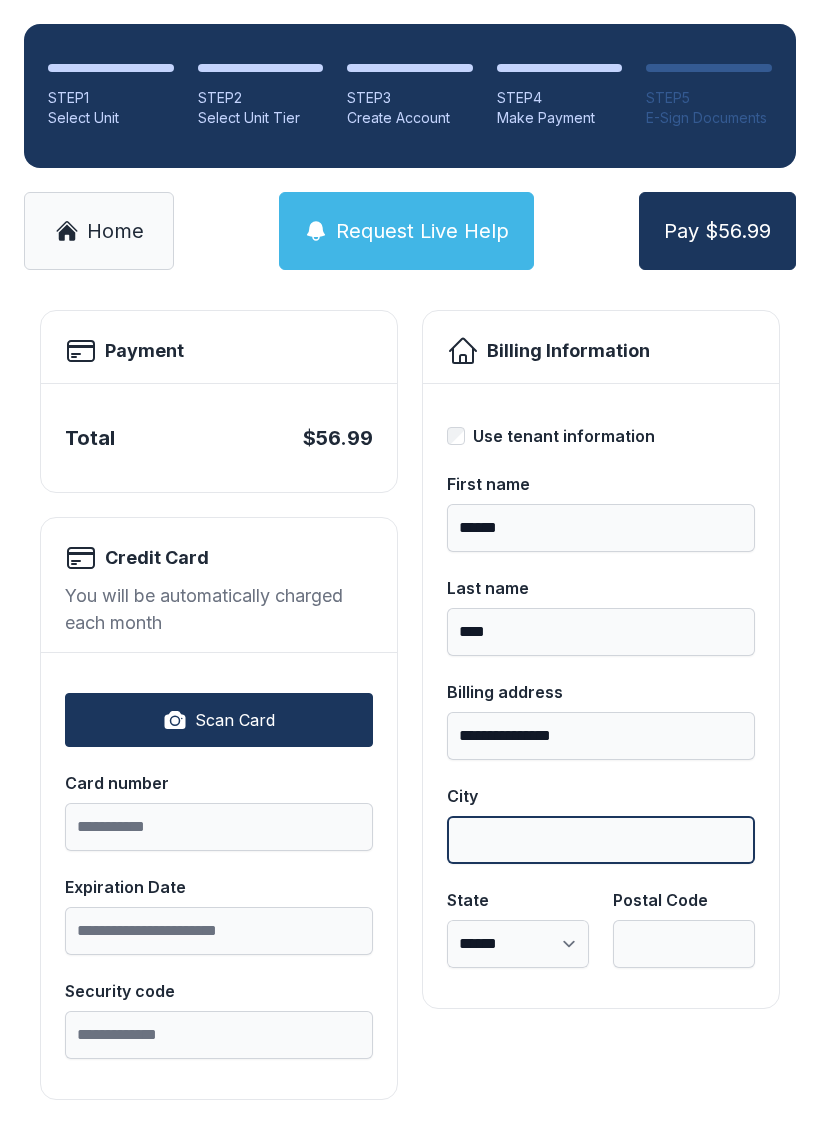 scroll, scrollTop: 49, scrollLeft: 0, axis: vertical 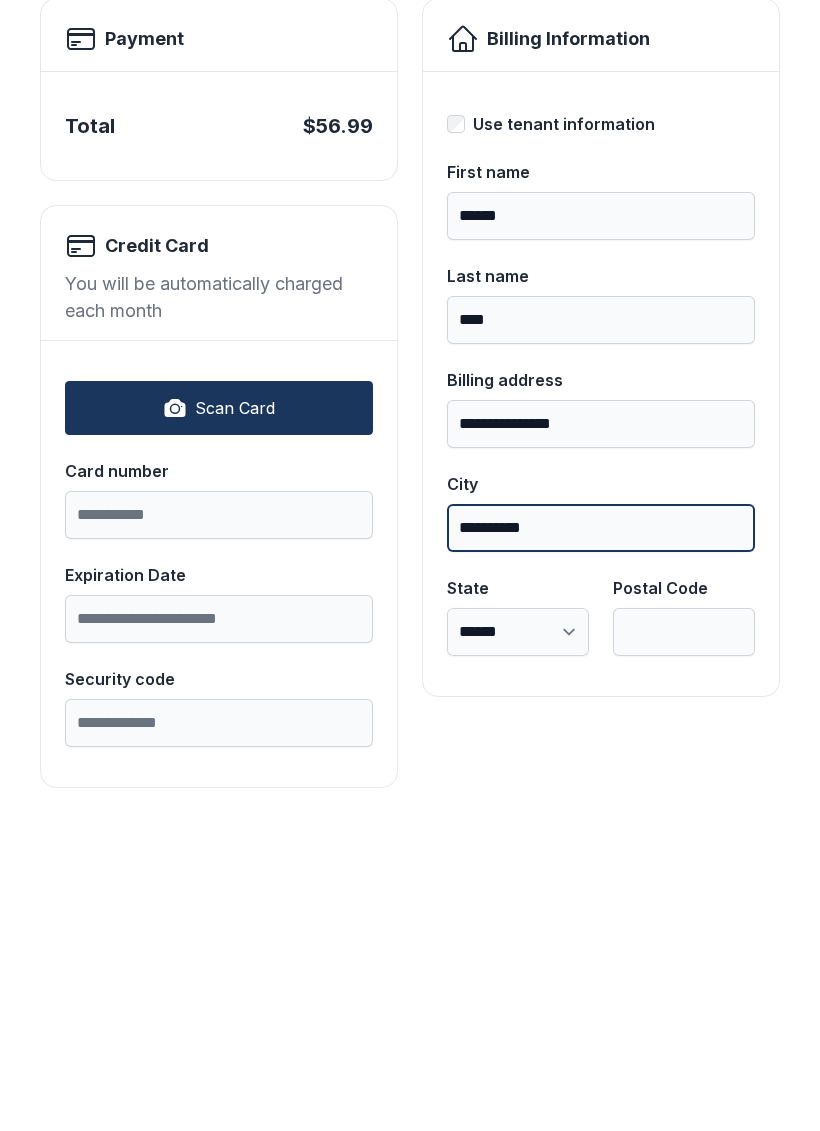 type on "**********" 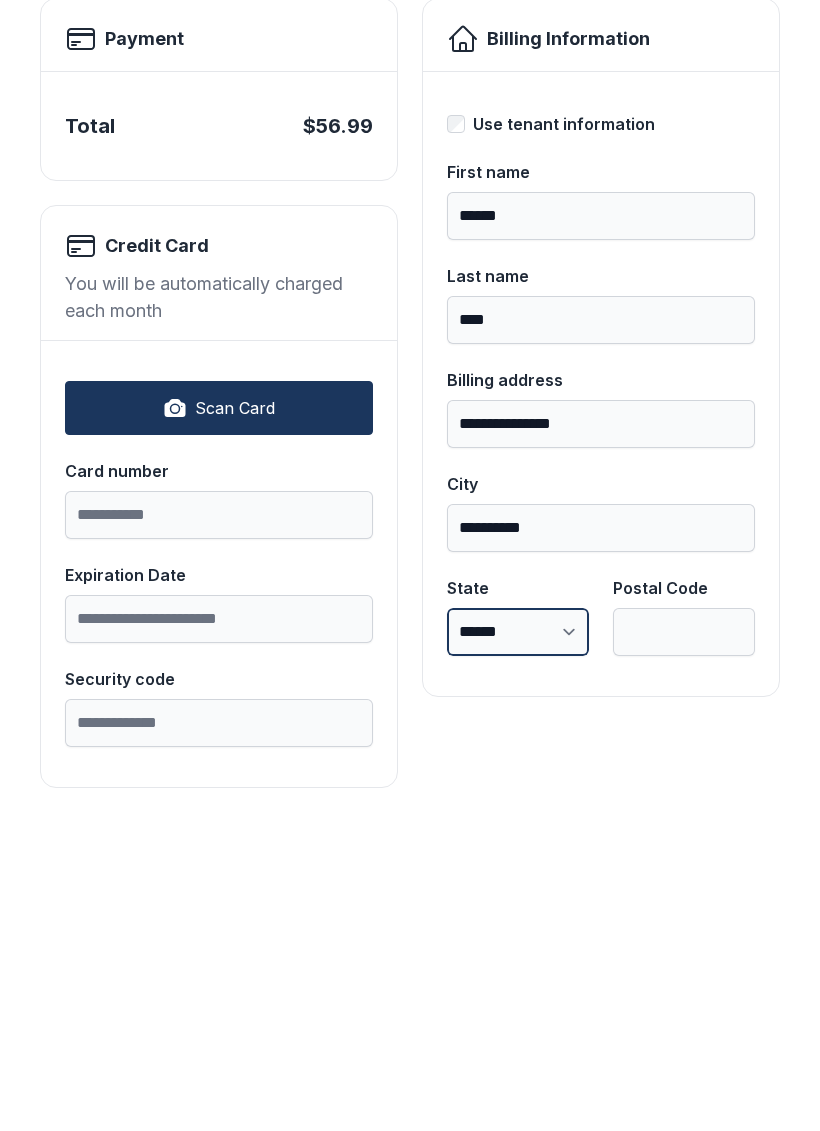 click on "**********" at bounding box center [518, 944] 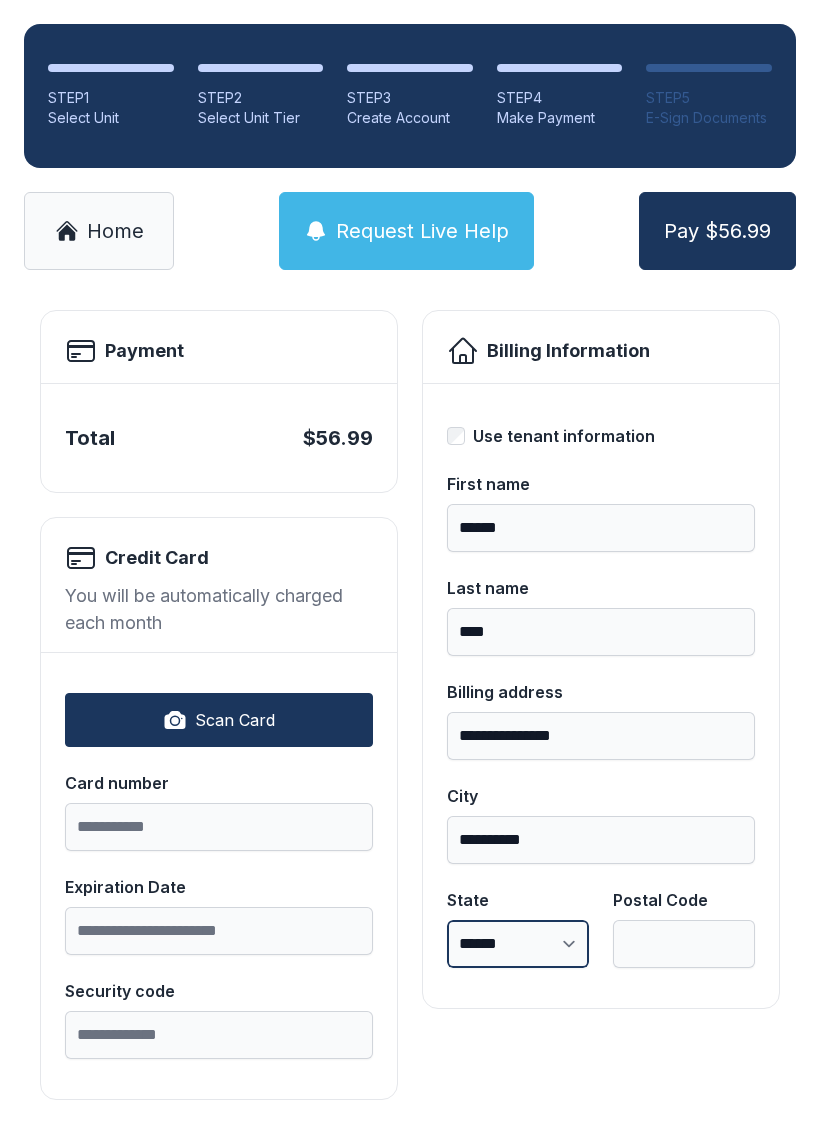 select on "**" 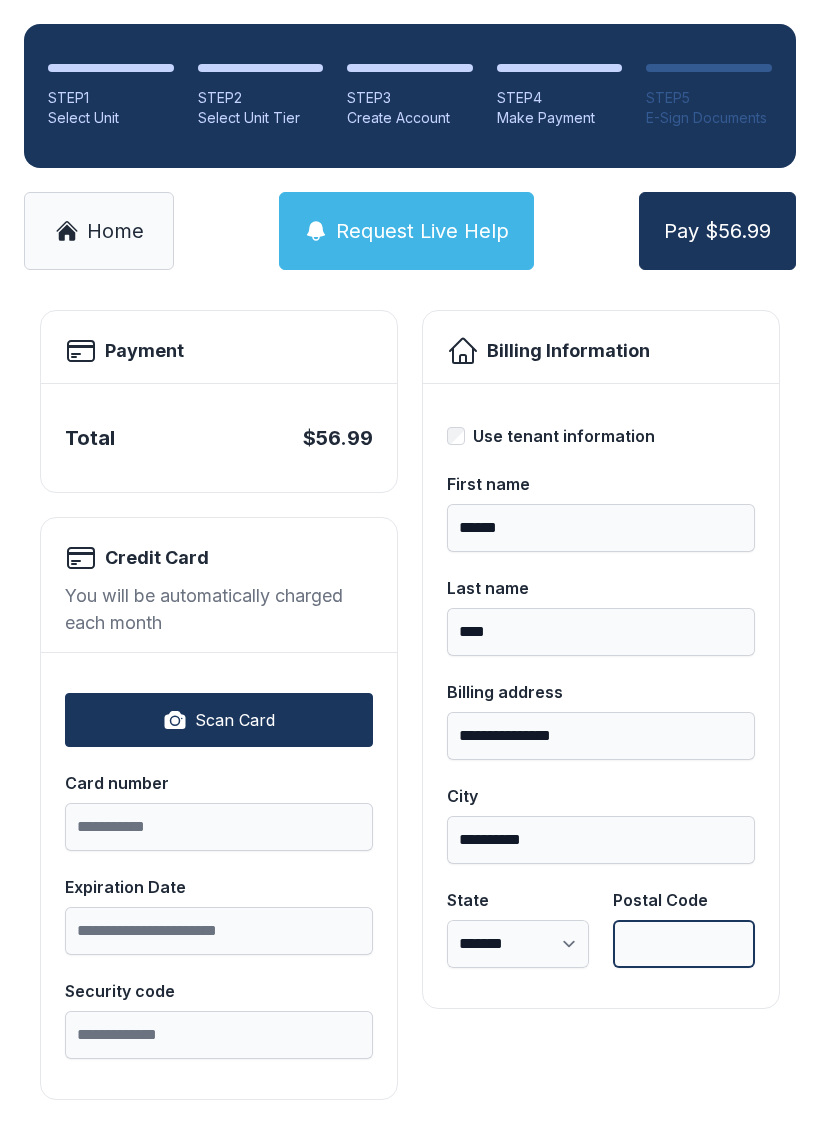 click on "Postal Code" at bounding box center (684, 944) 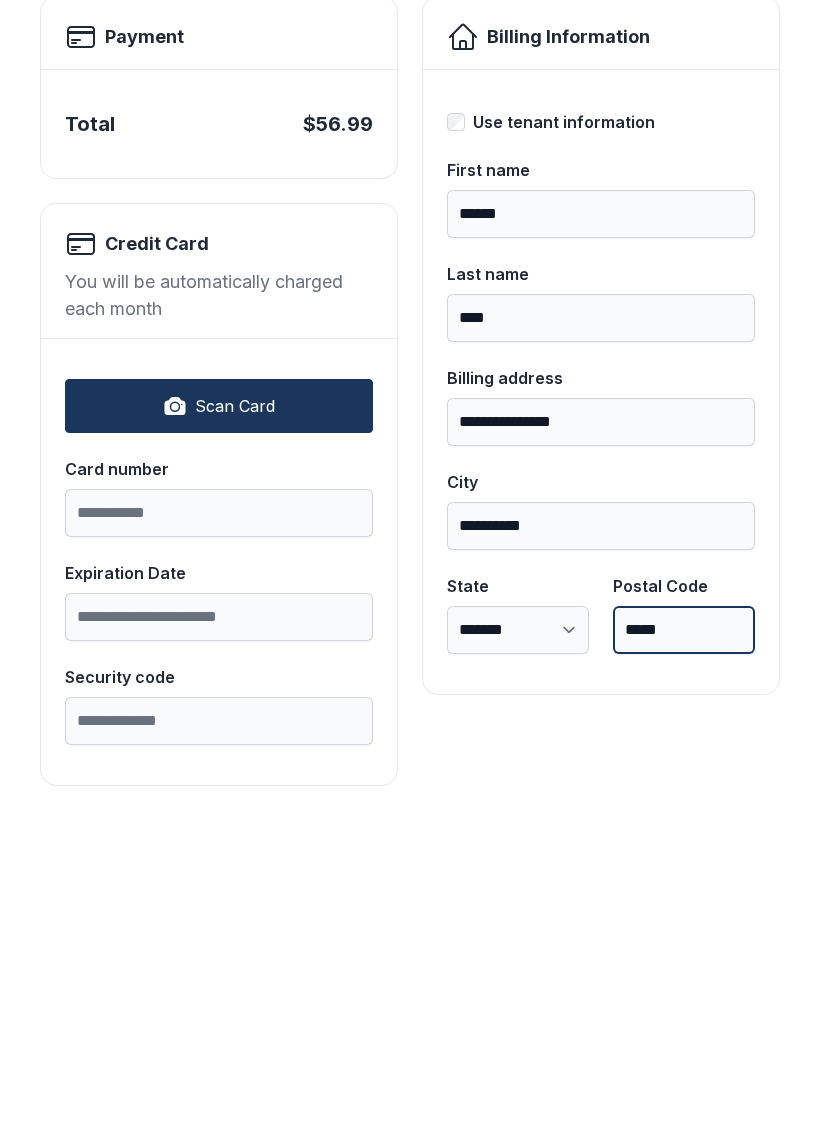 scroll, scrollTop: 96, scrollLeft: 0, axis: vertical 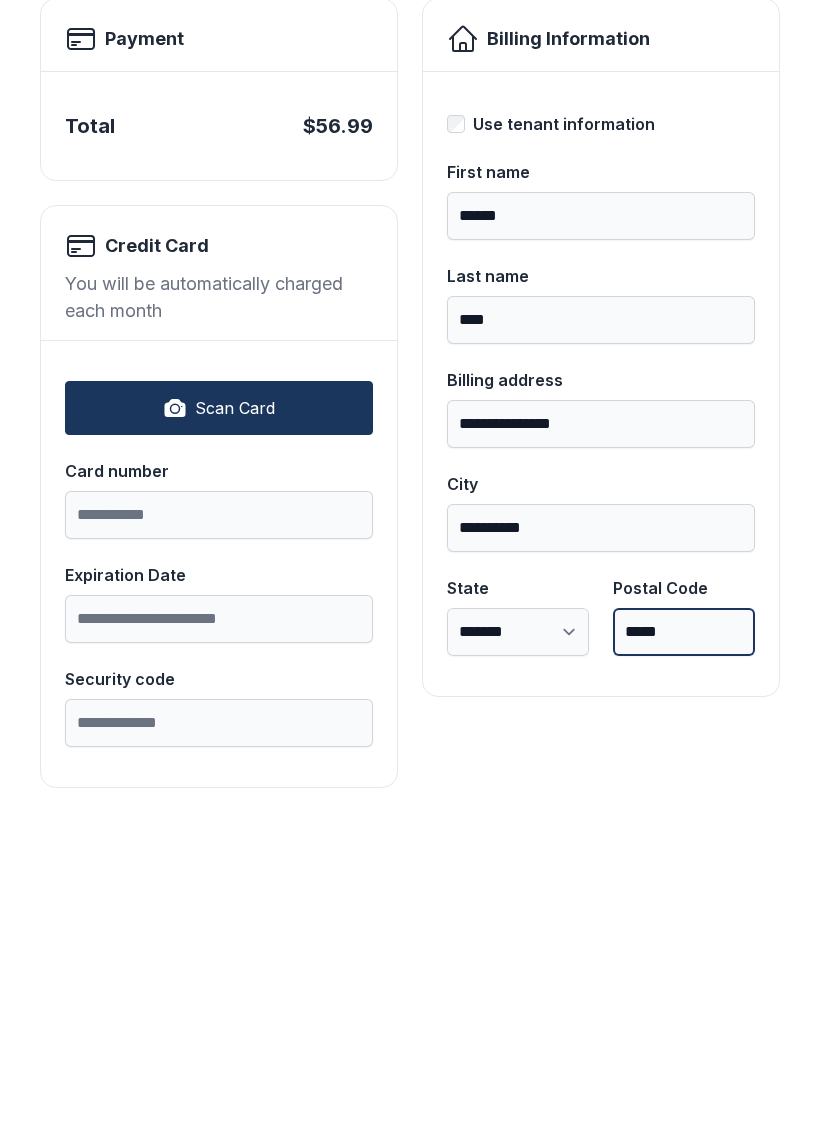 type on "*****" 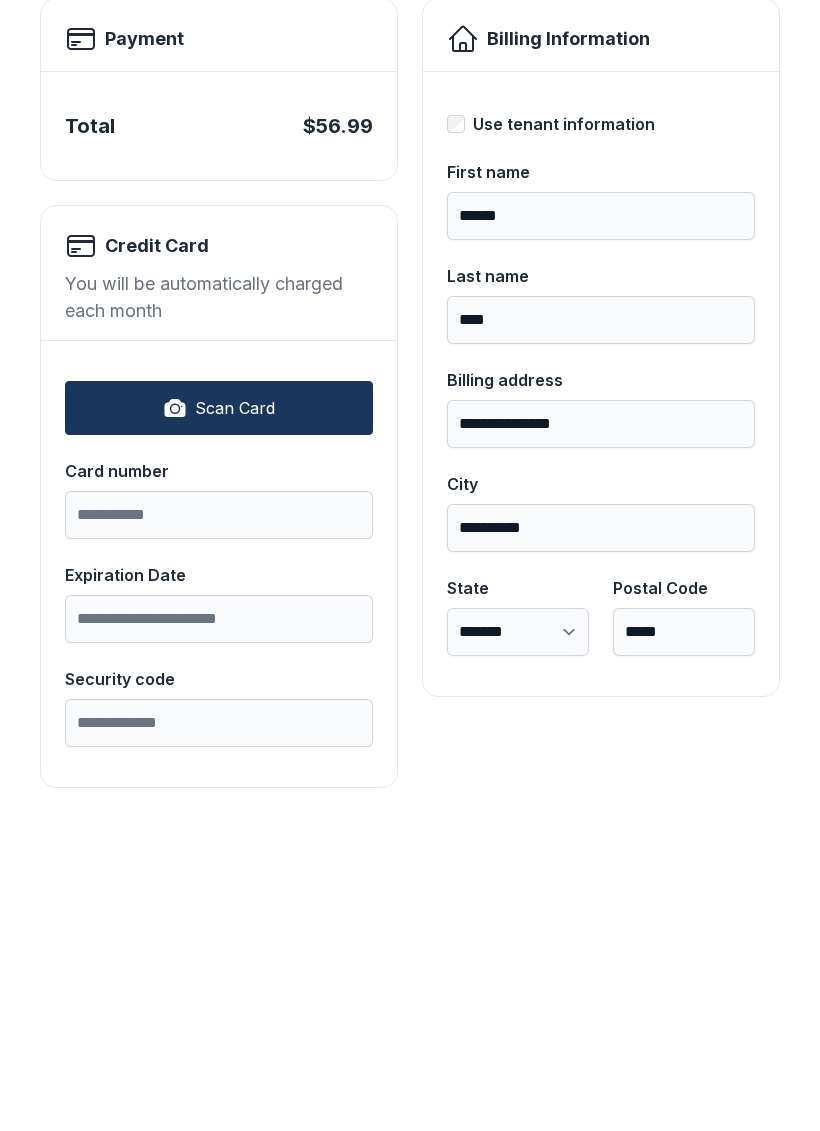 click on "Scan Card" at bounding box center (235, 720) 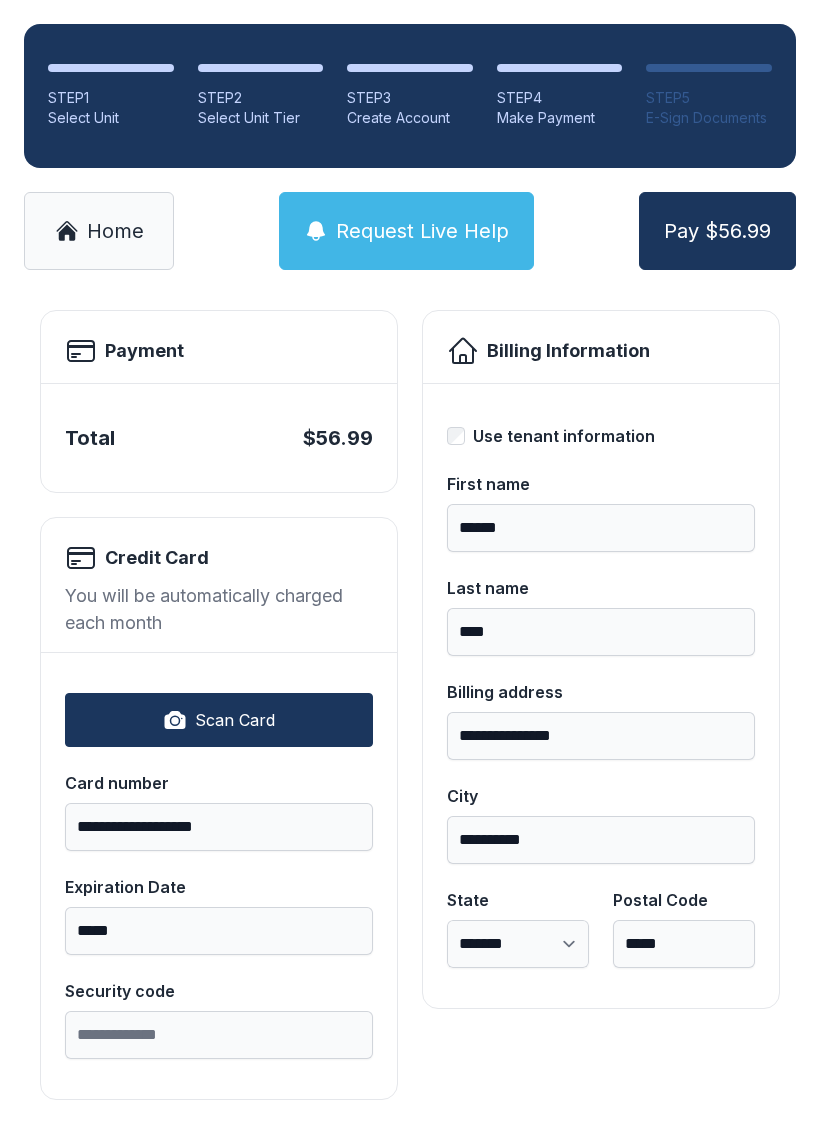type on "**********" 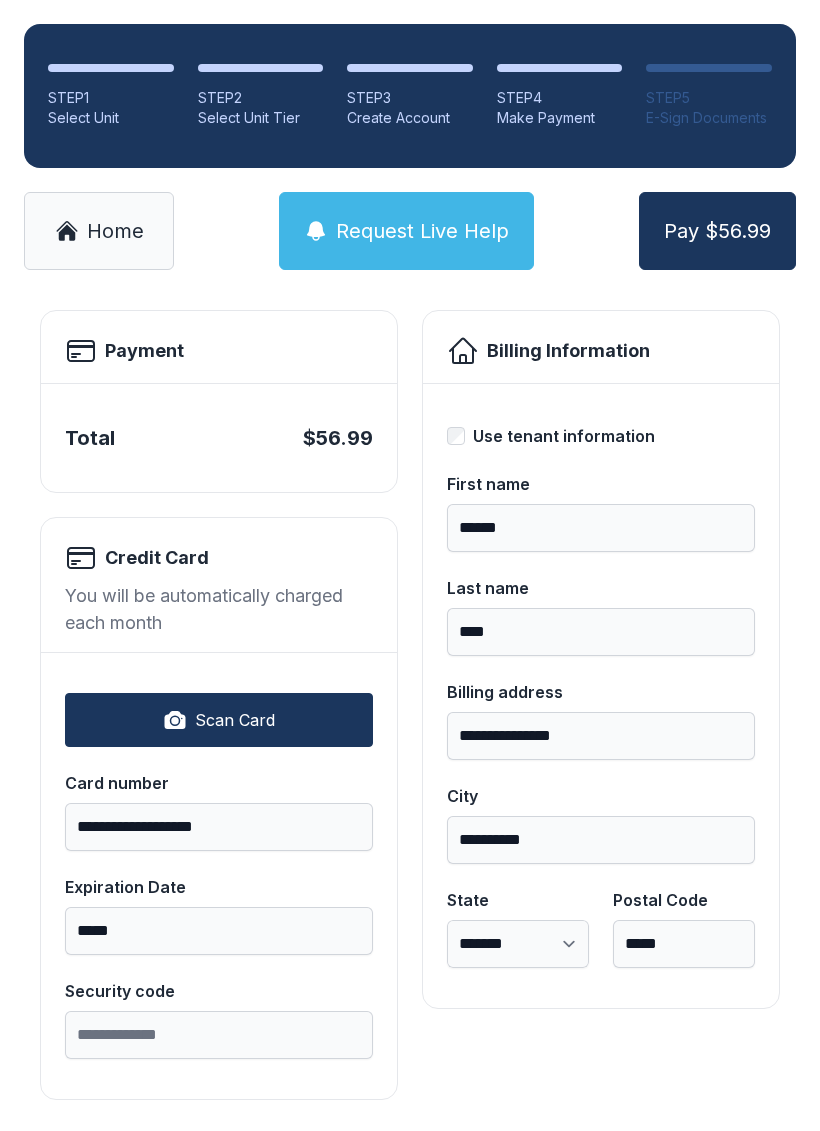 type on "*****" 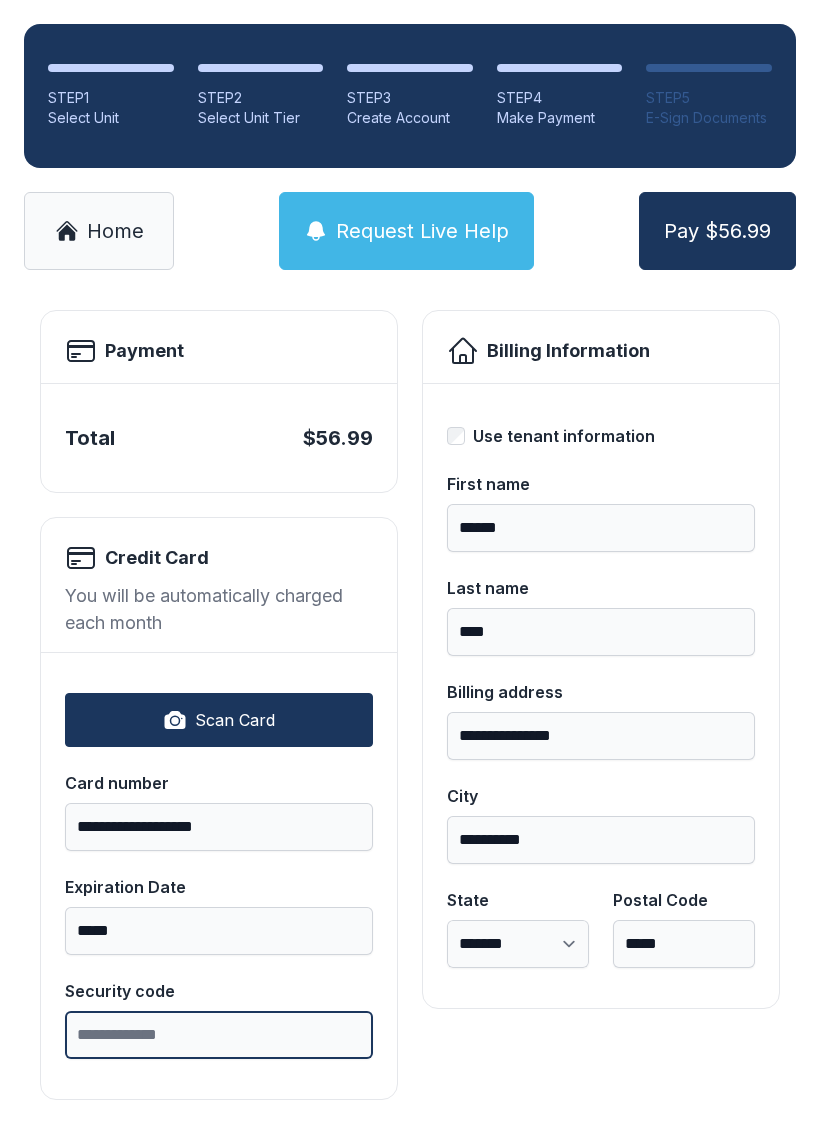 click on "Security code" at bounding box center [219, 1035] 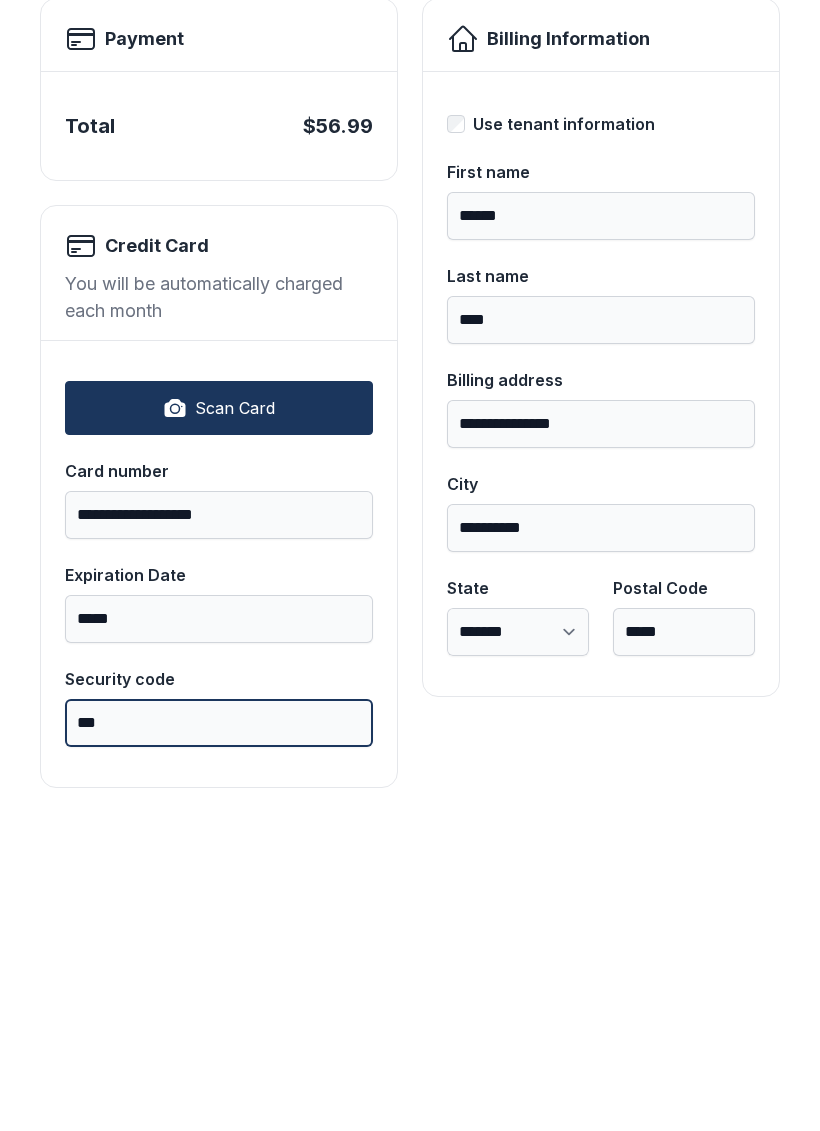 type on "***" 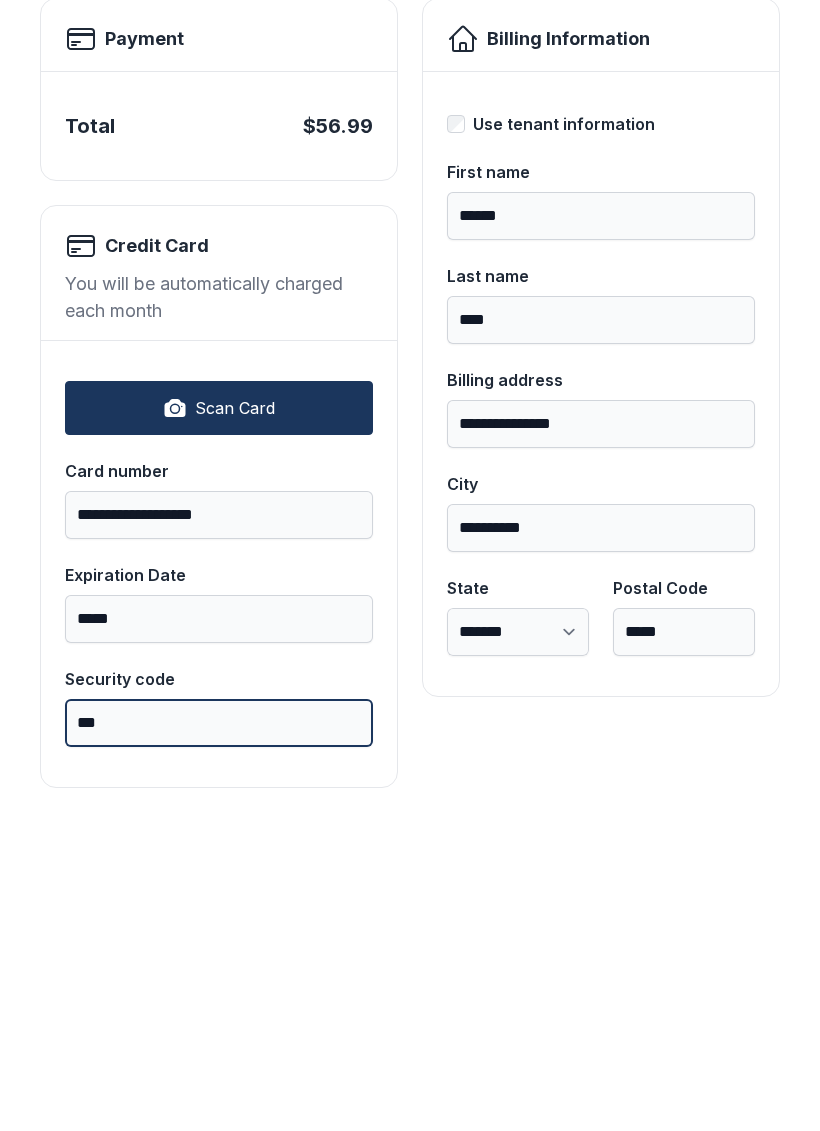 click on "Pay $56.99" at bounding box center [717, 231] 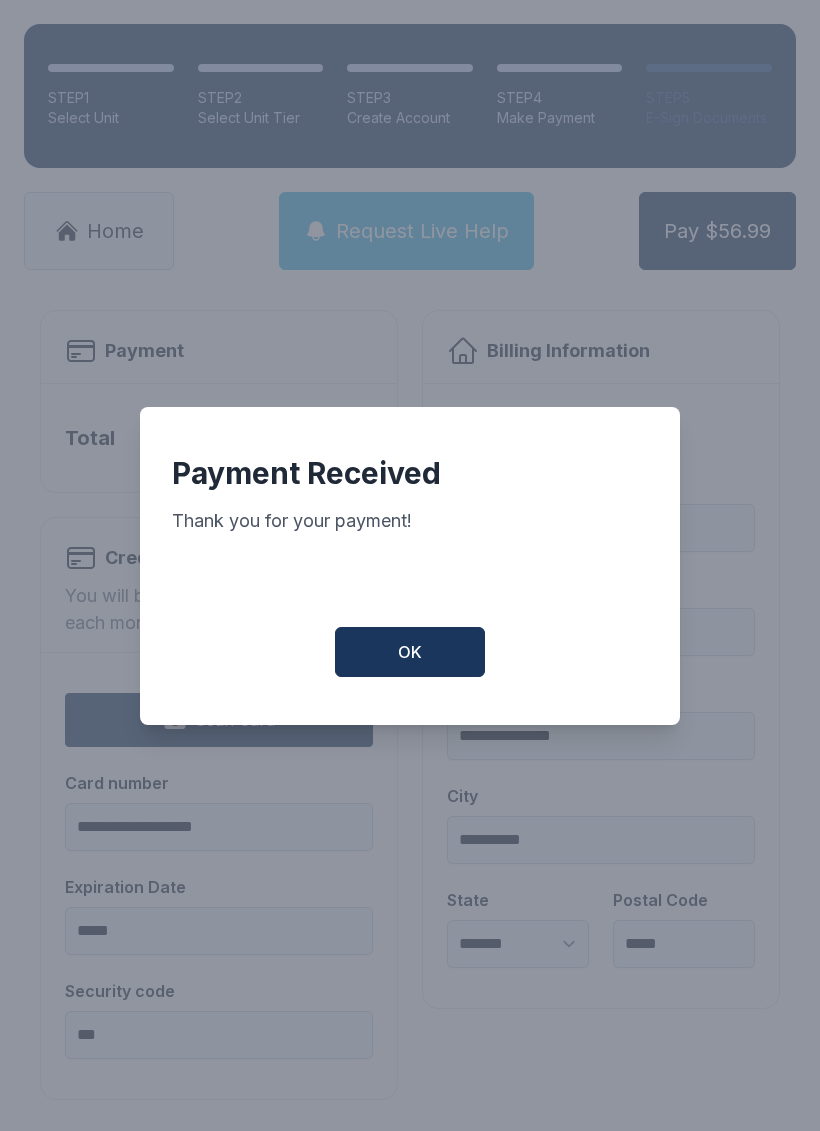 click on "OK" at bounding box center [410, 652] 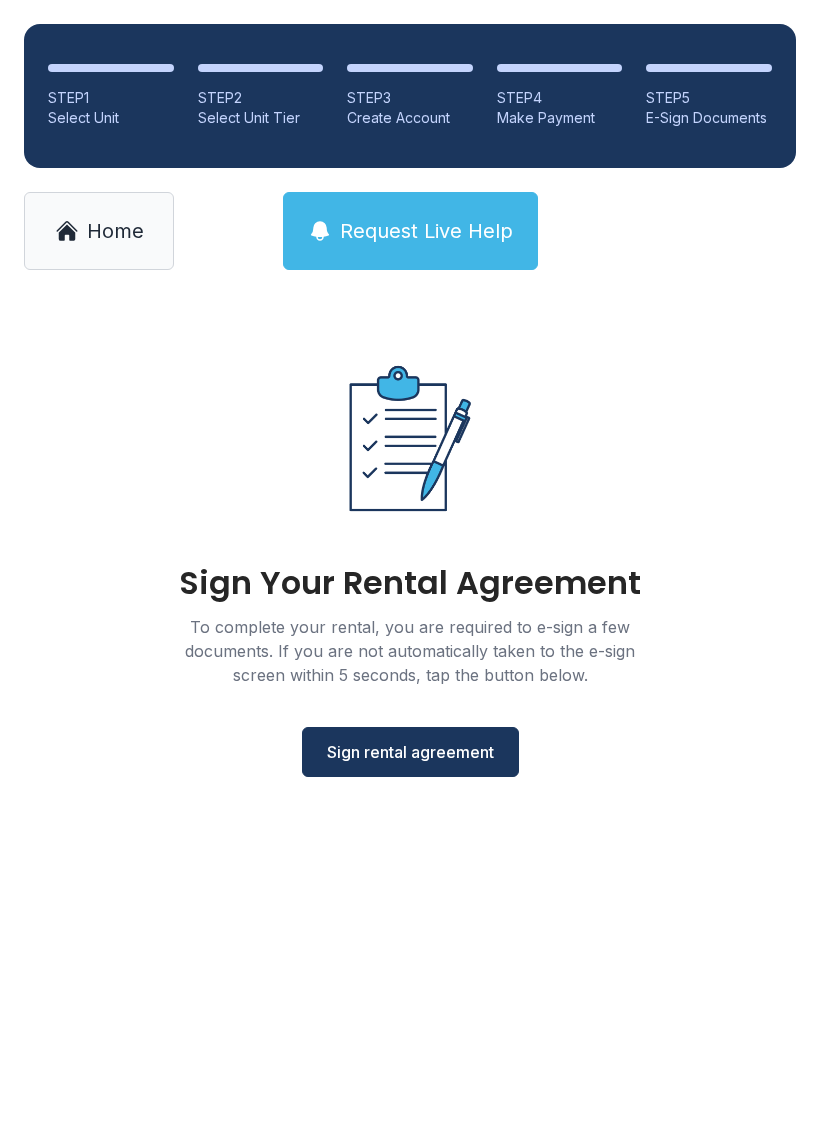 scroll, scrollTop: 0, scrollLeft: 0, axis: both 